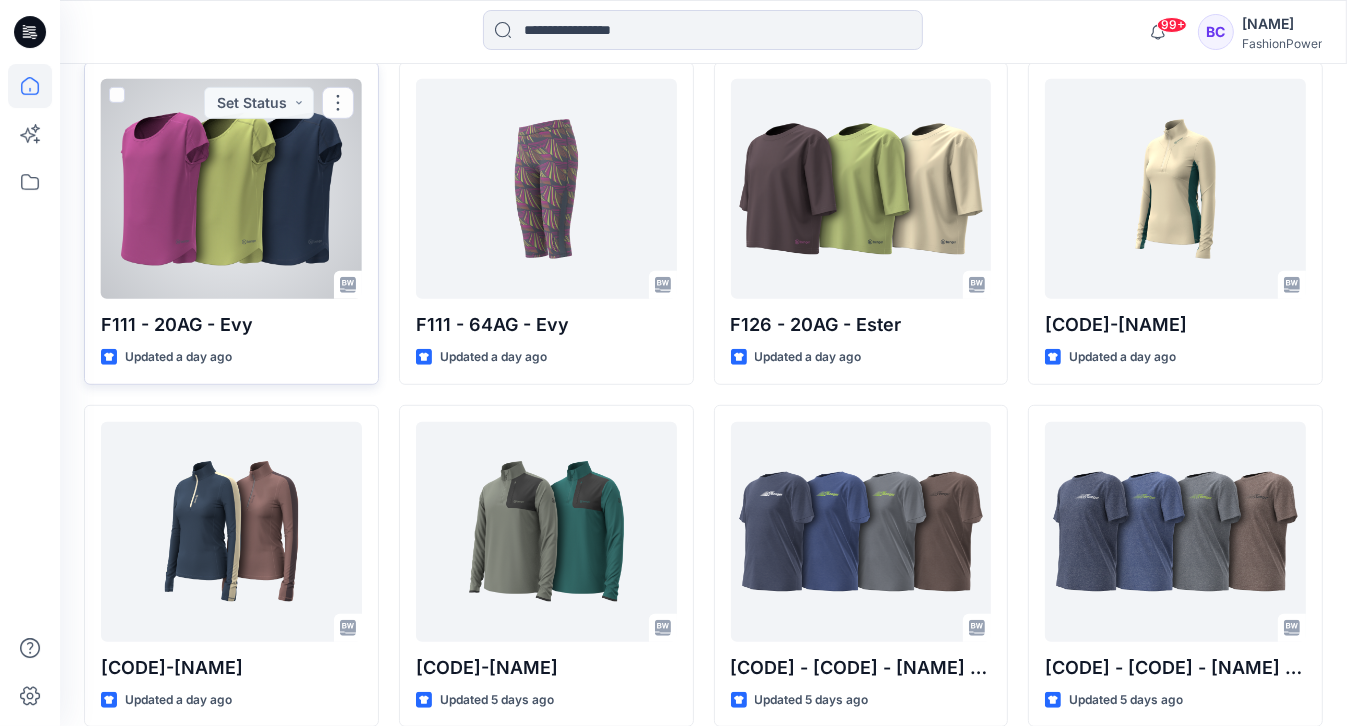 scroll, scrollTop: 1036, scrollLeft: 0, axis: vertical 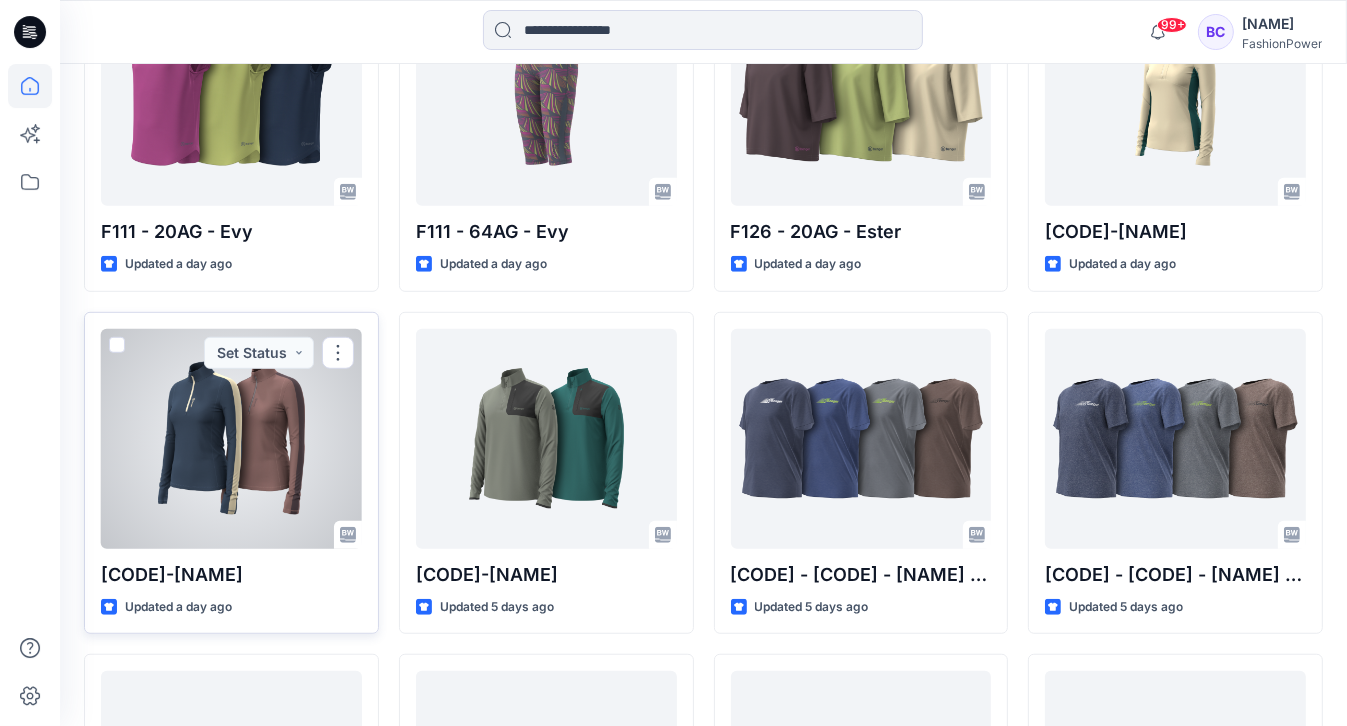 click at bounding box center (231, 439) 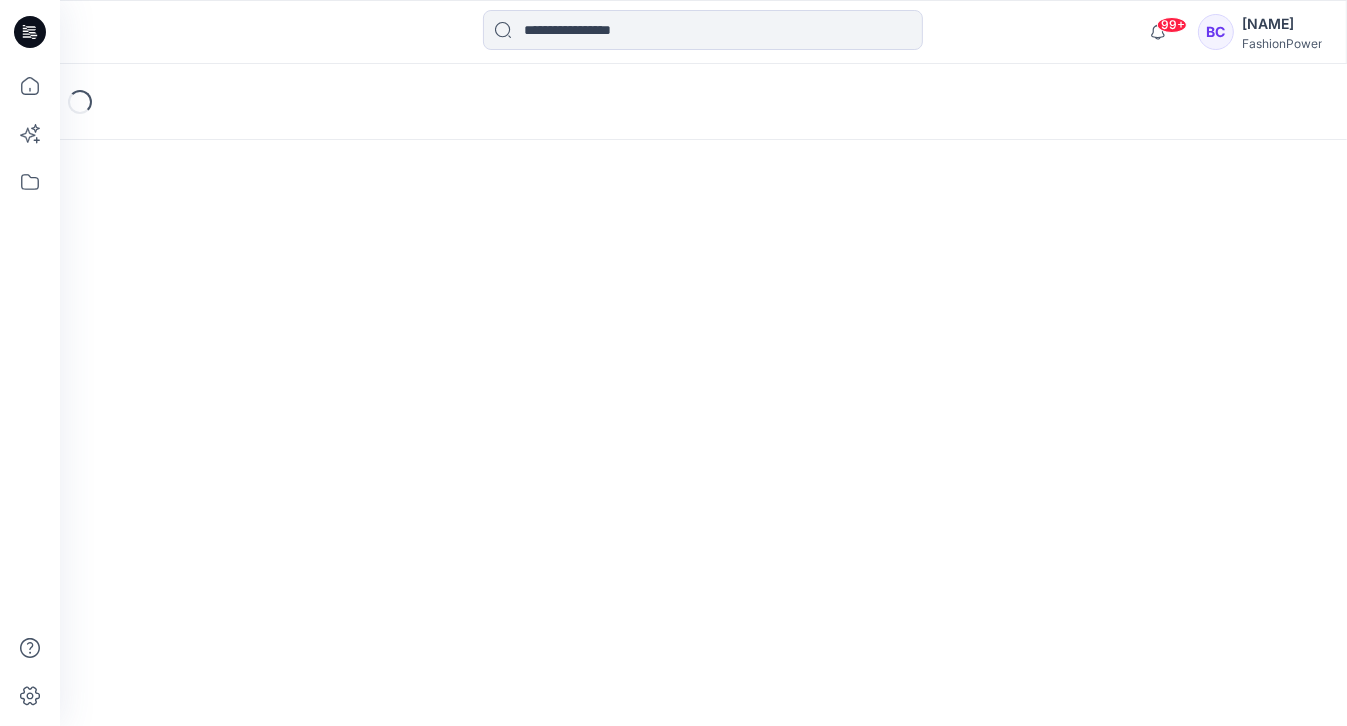 scroll, scrollTop: 0, scrollLeft: 0, axis: both 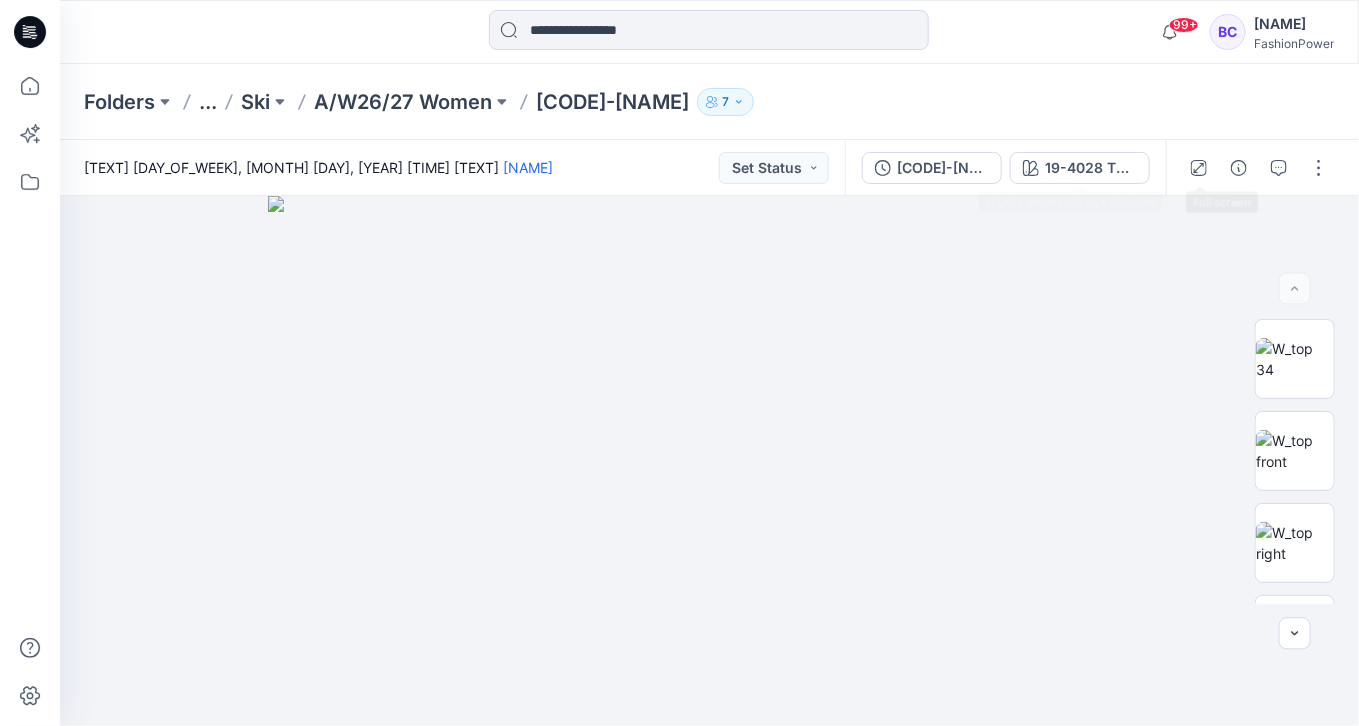 drag, startPoint x: 1148, startPoint y: 164, endPoint x: 1081, endPoint y: 172, distance: 67.47592 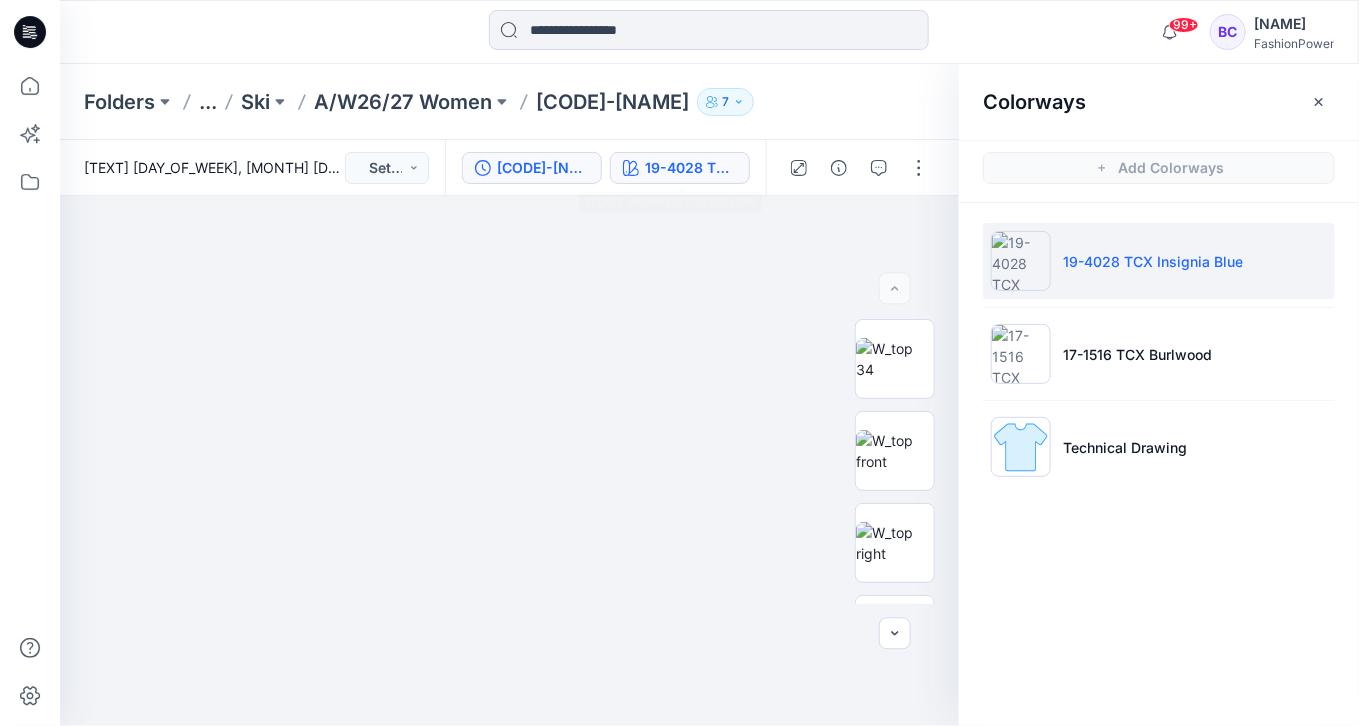 click on "[CODE]-[NAME]" at bounding box center (543, 168) 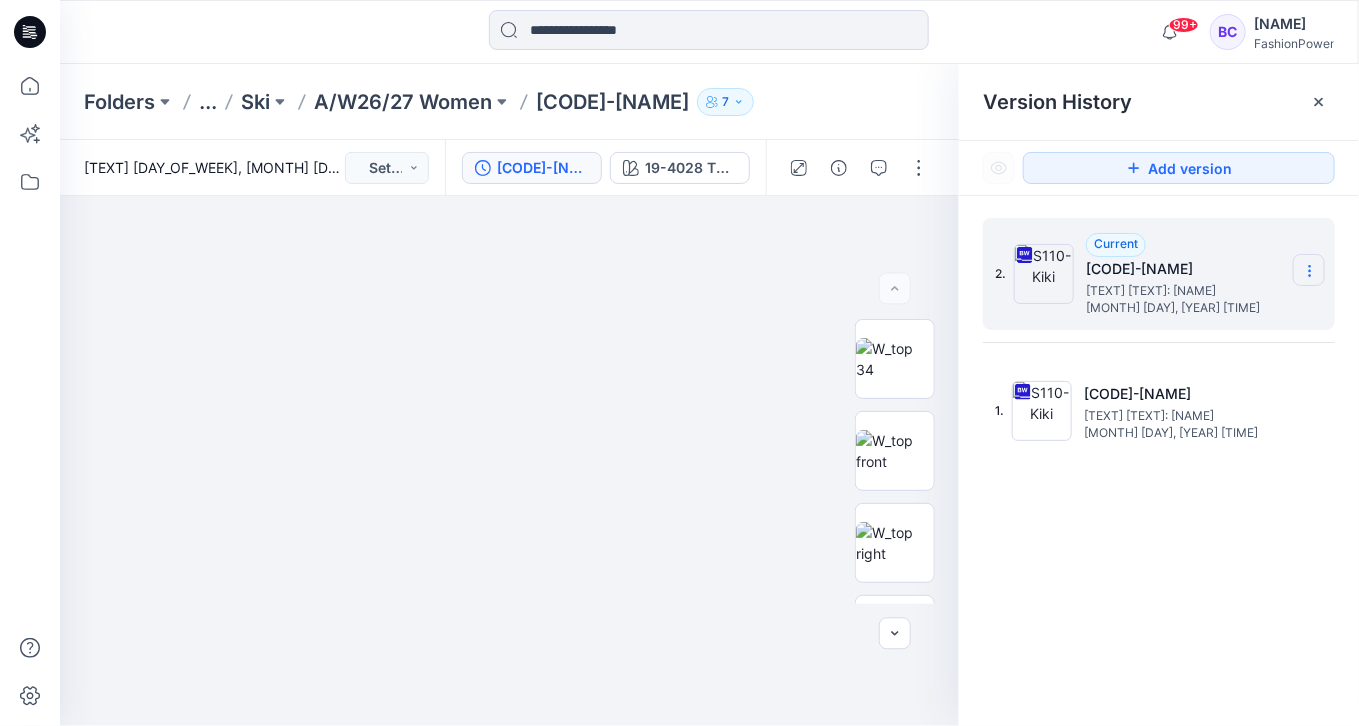 click 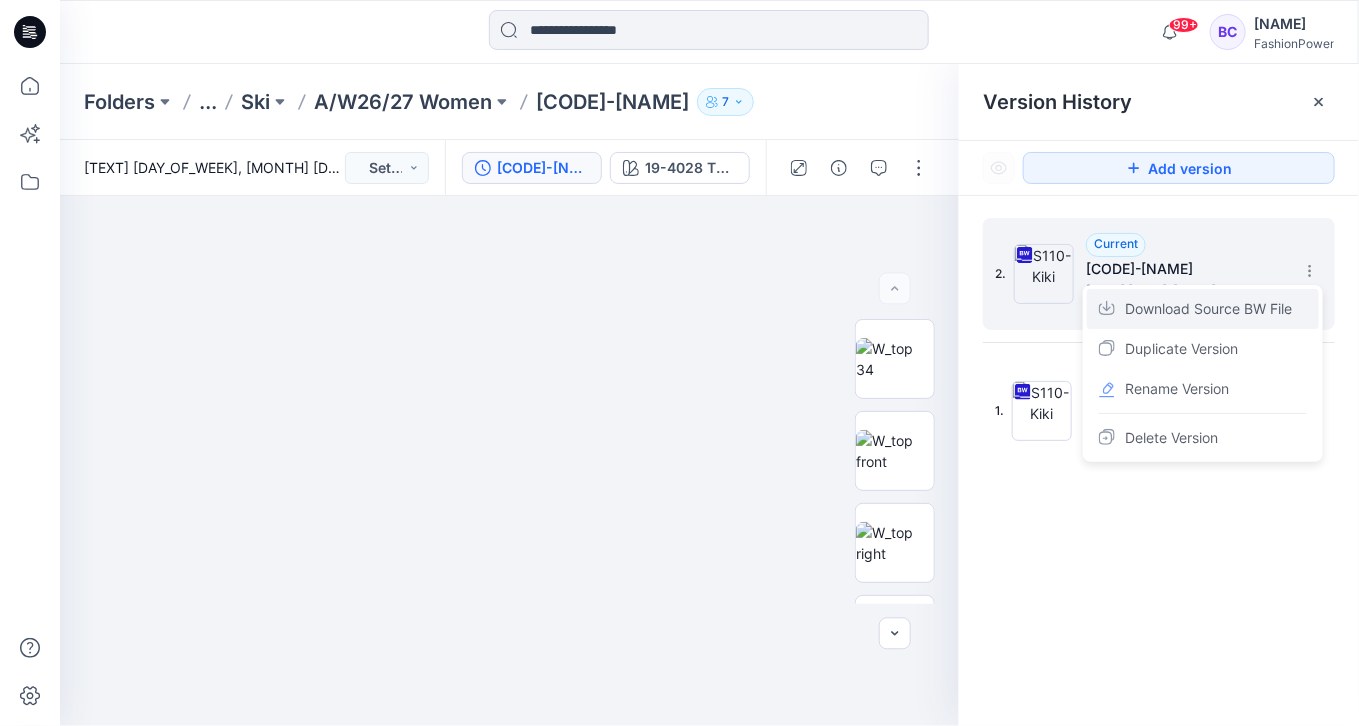 click on "Download Source BW File" at bounding box center (1208, 309) 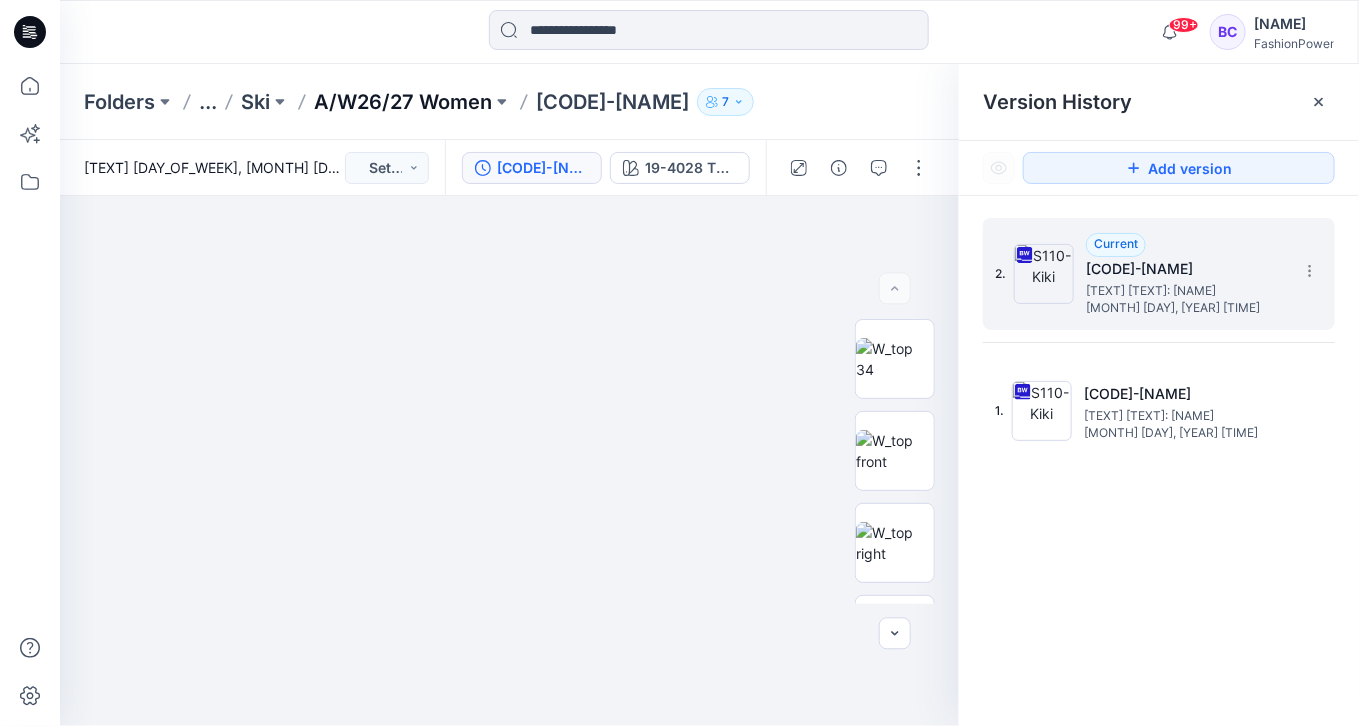 click on "A/W26/27 Women" at bounding box center (403, 102) 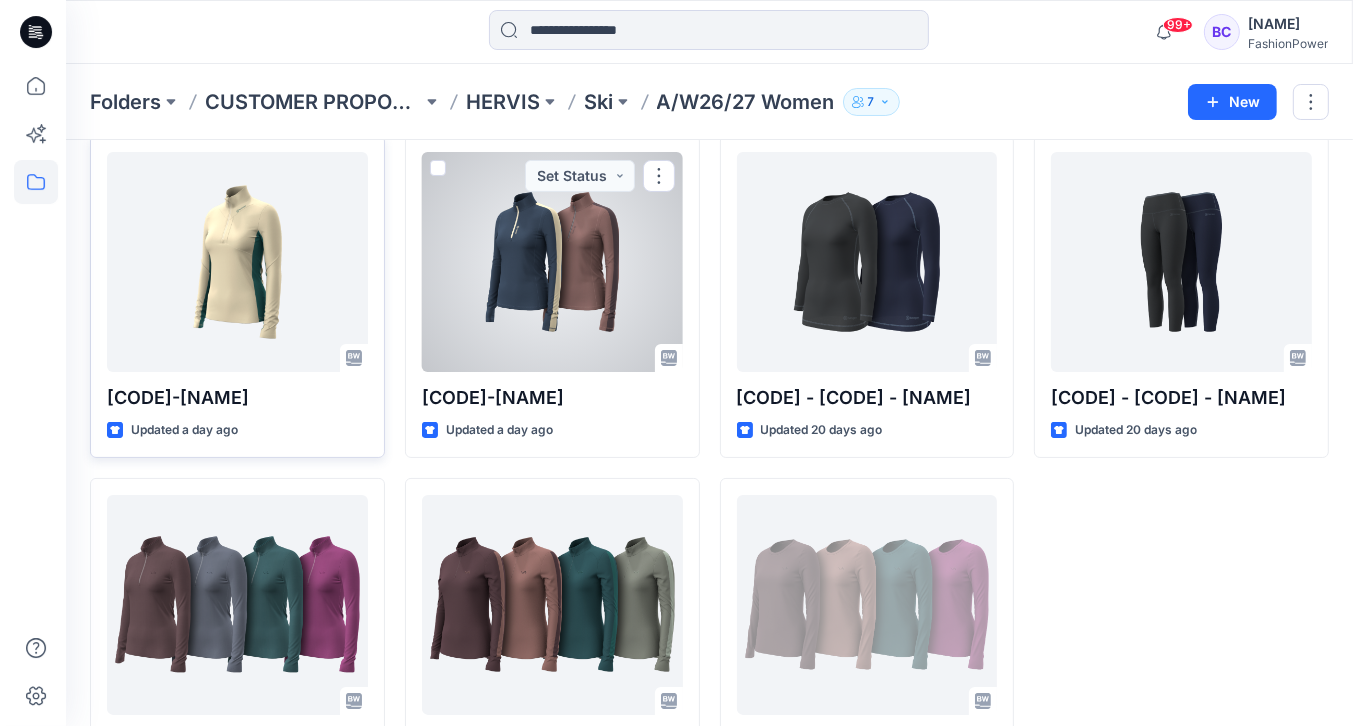 scroll, scrollTop: 0, scrollLeft: 0, axis: both 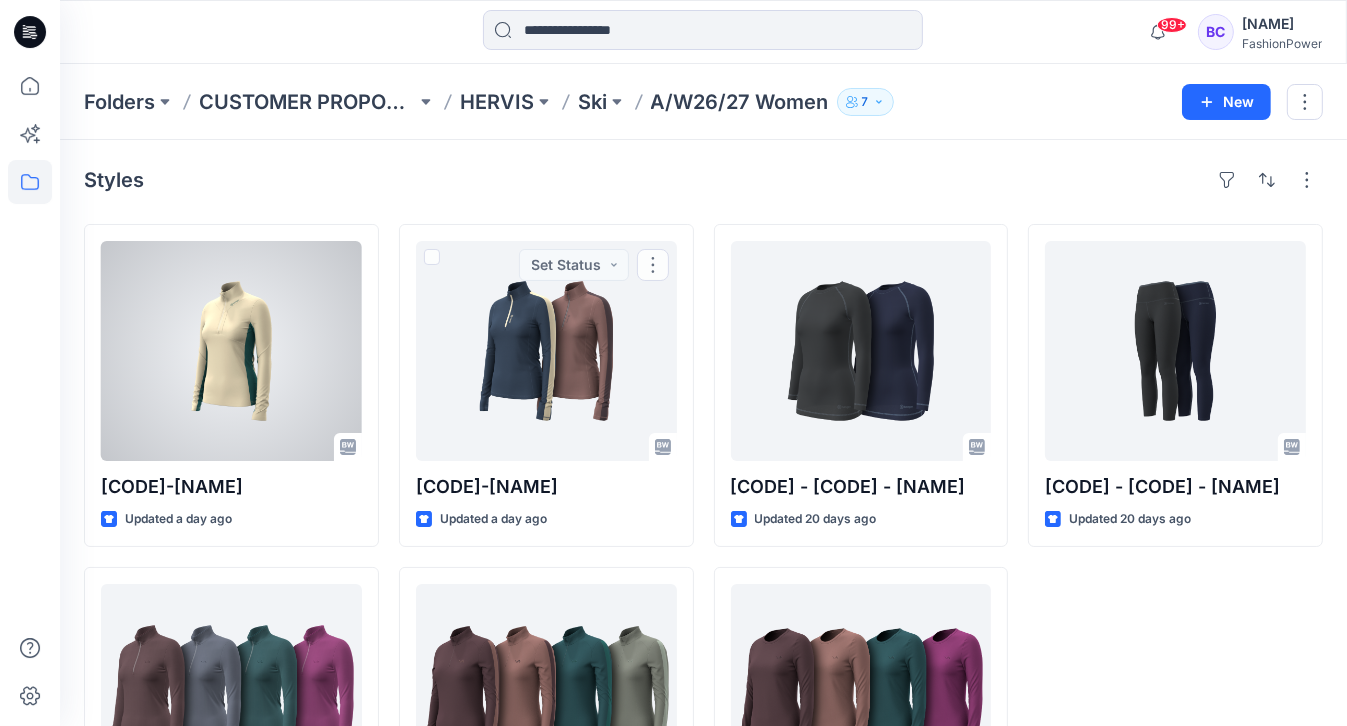 click at bounding box center (231, 351) 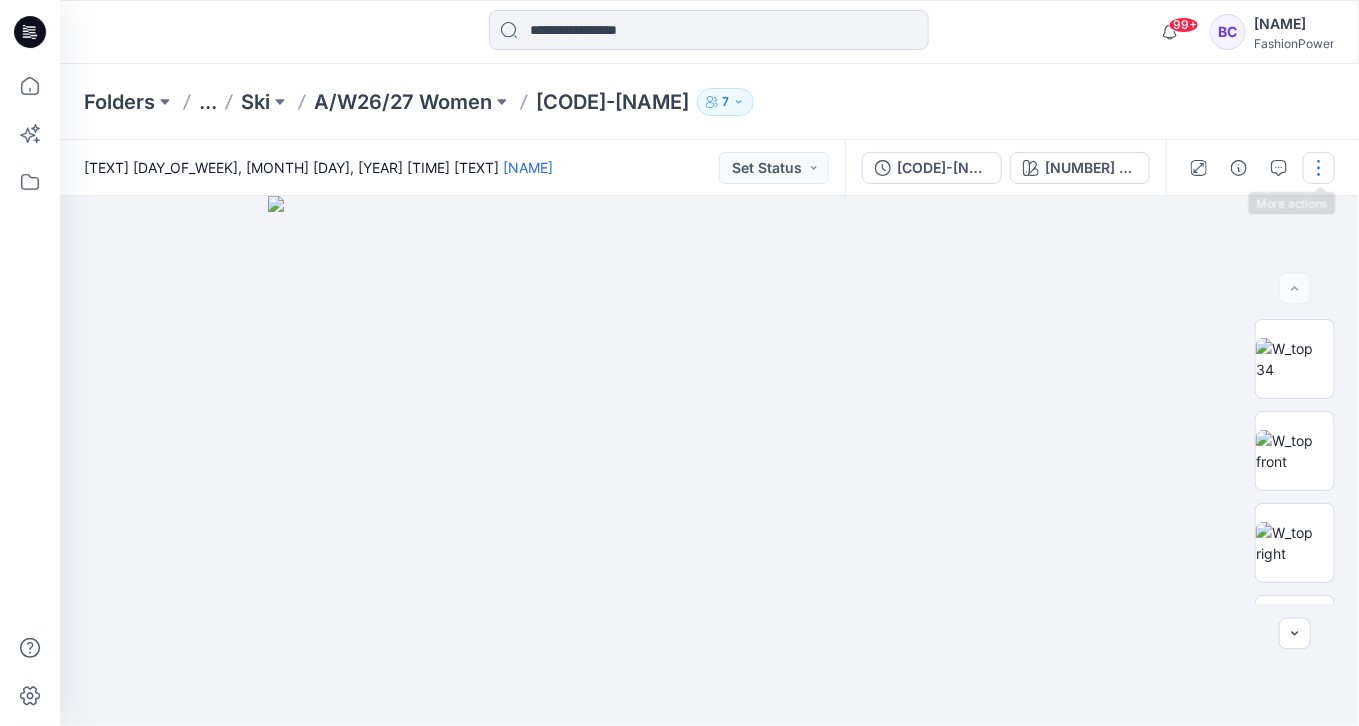 click at bounding box center (1319, 168) 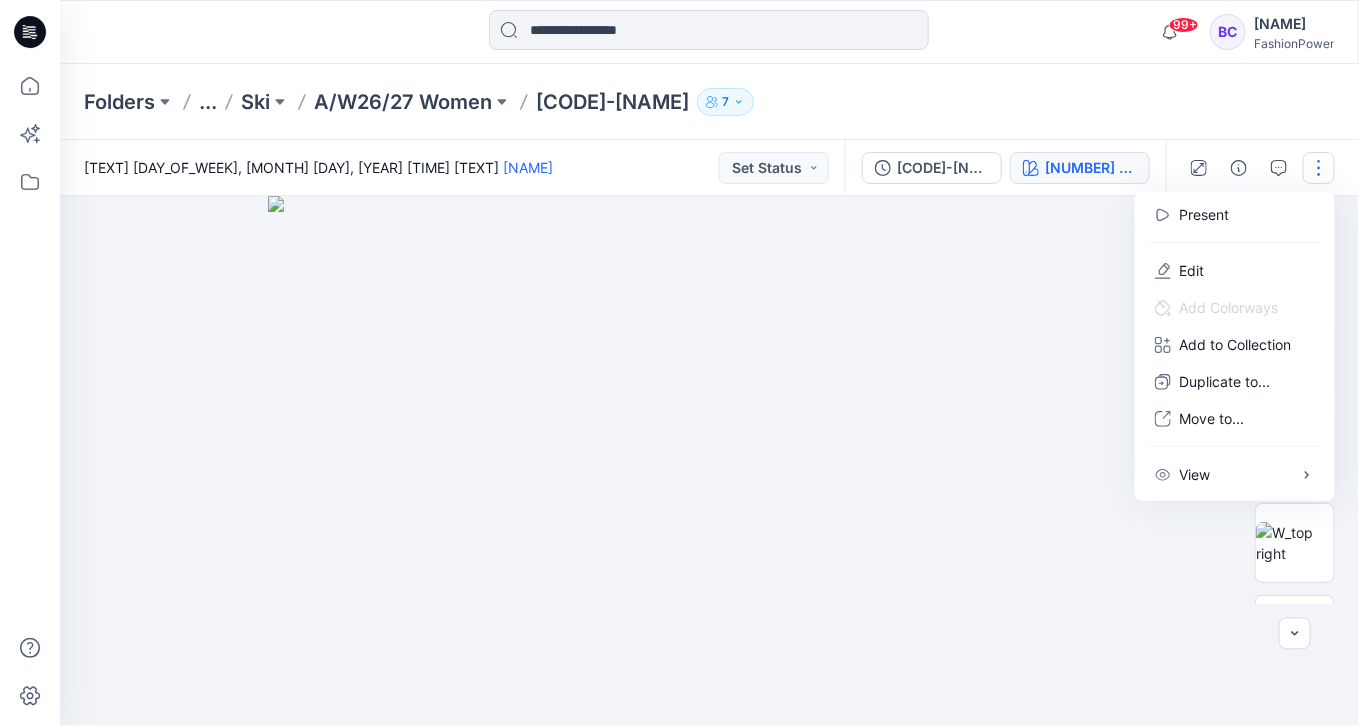 click on "[NUMBER] TCX [COLOR]" at bounding box center (1091, 168) 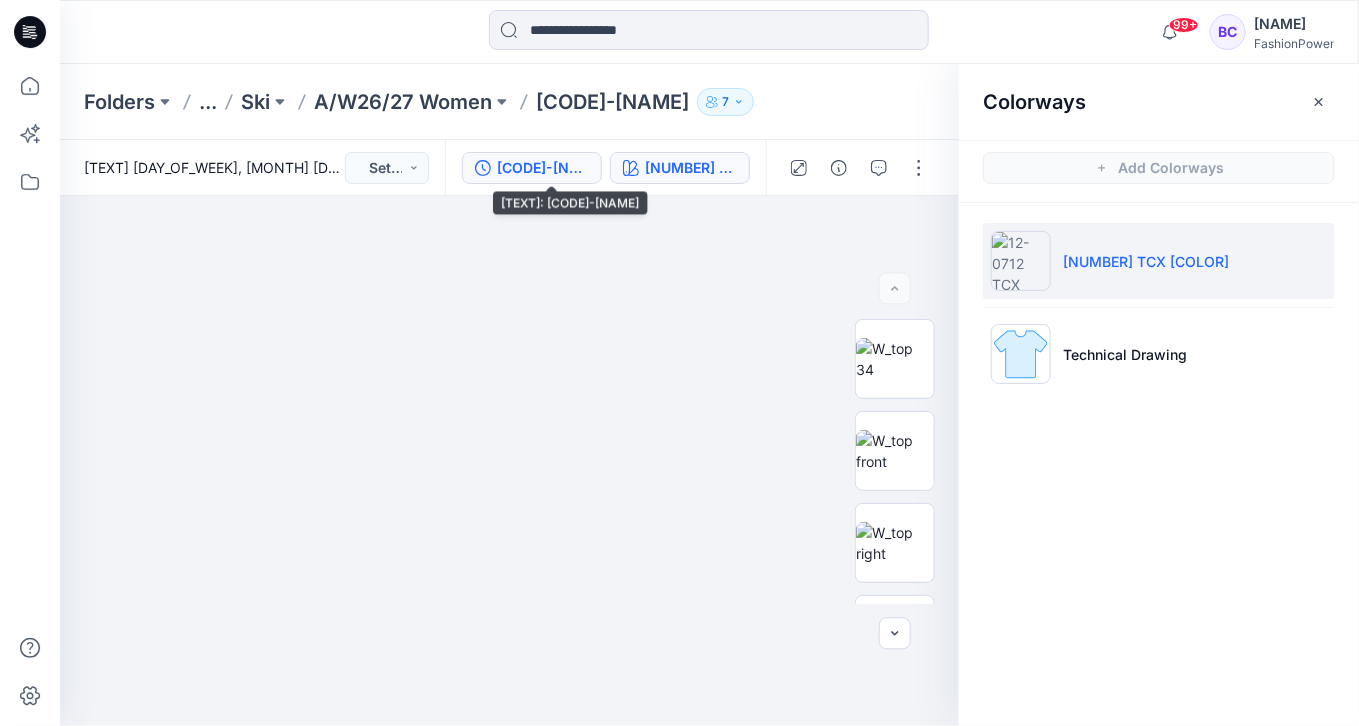 click on "[CODE]-[NAME]" at bounding box center (543, 168) 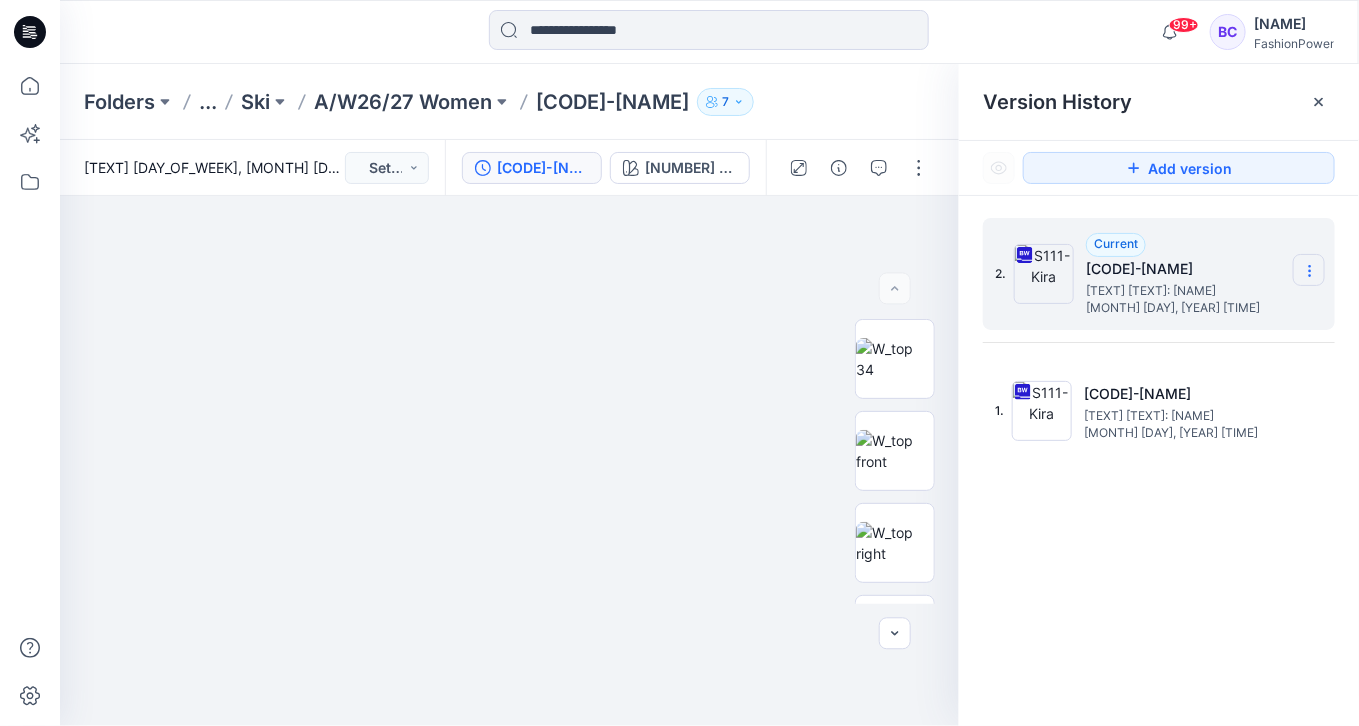 click 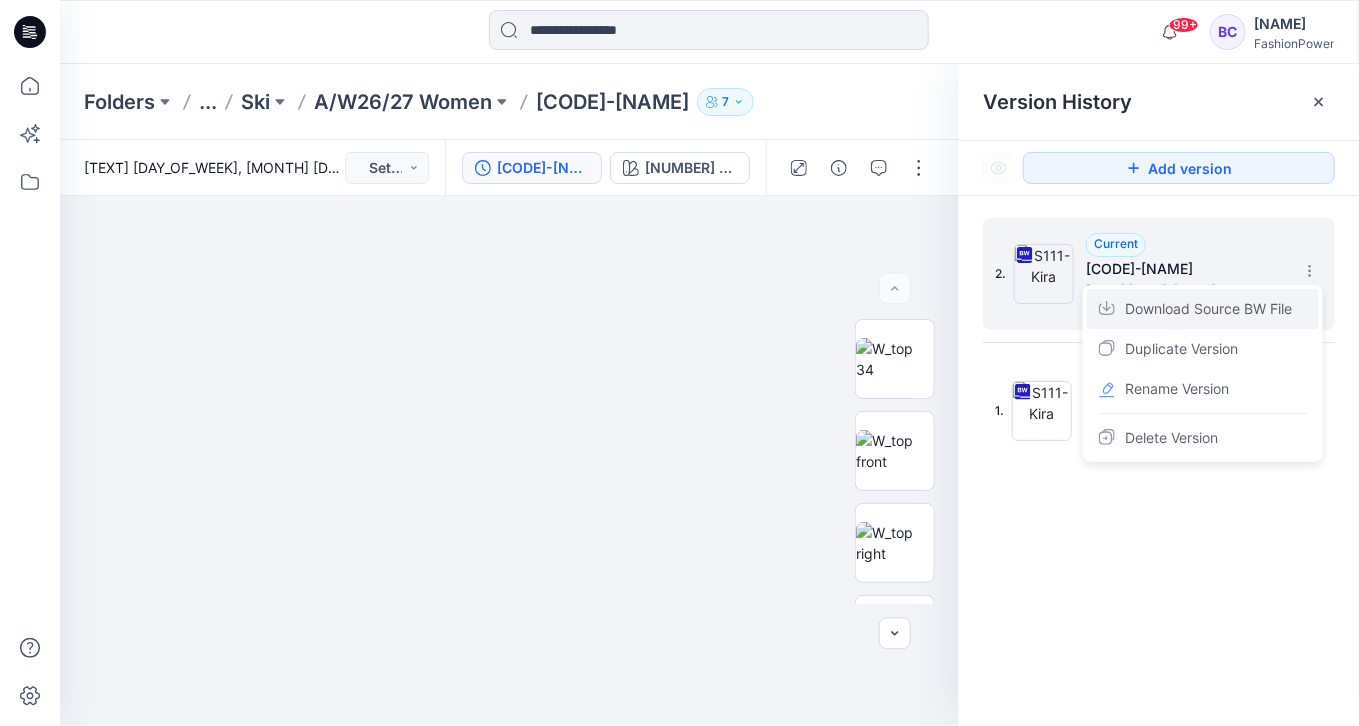 click on "Download Source BW File" at bounding box center [1208, 309] 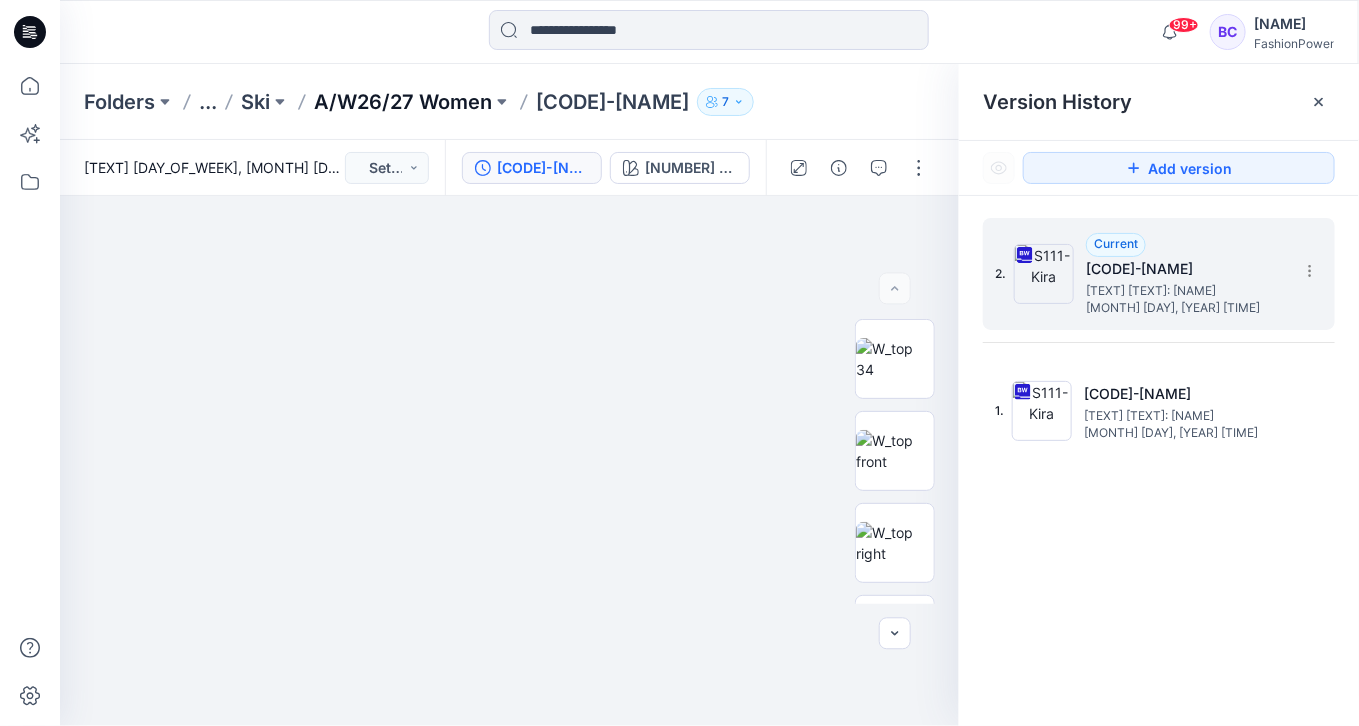 click on "A/W26/27 Women" at bounding box center [403, 102] 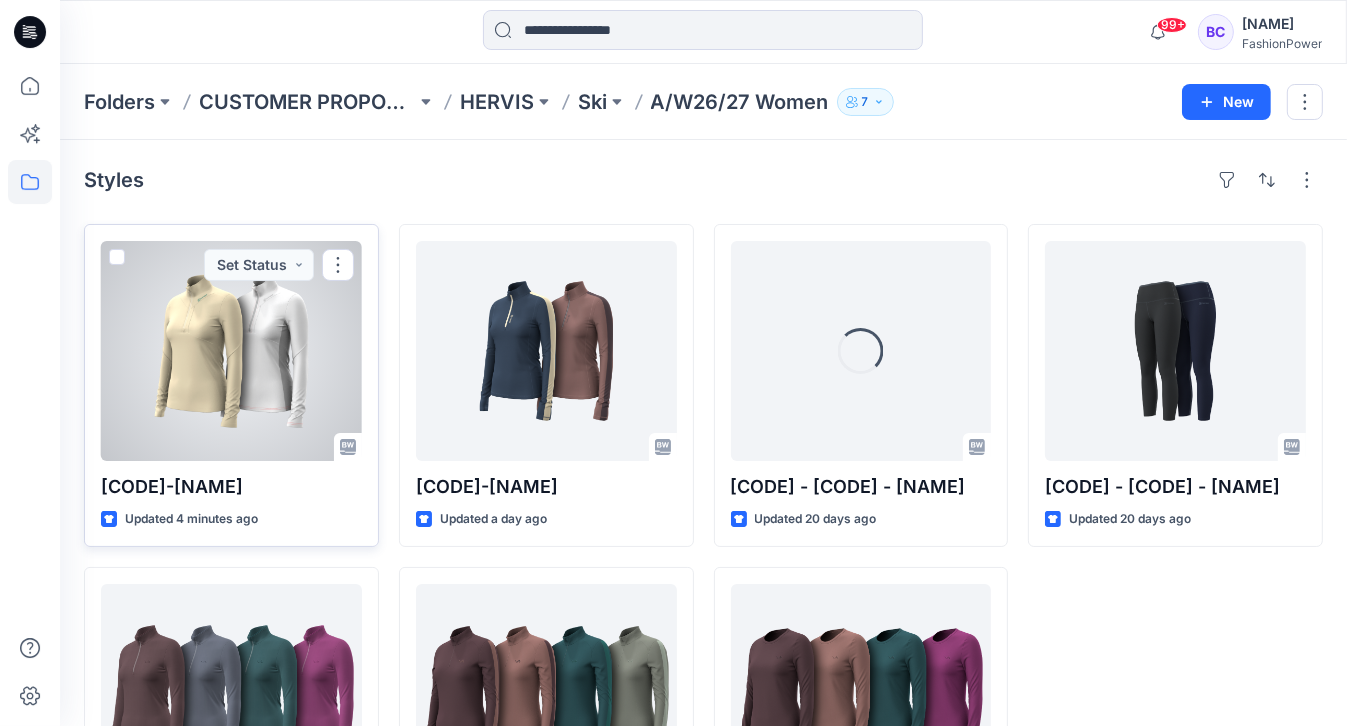 click at bounding box center (231, 351) 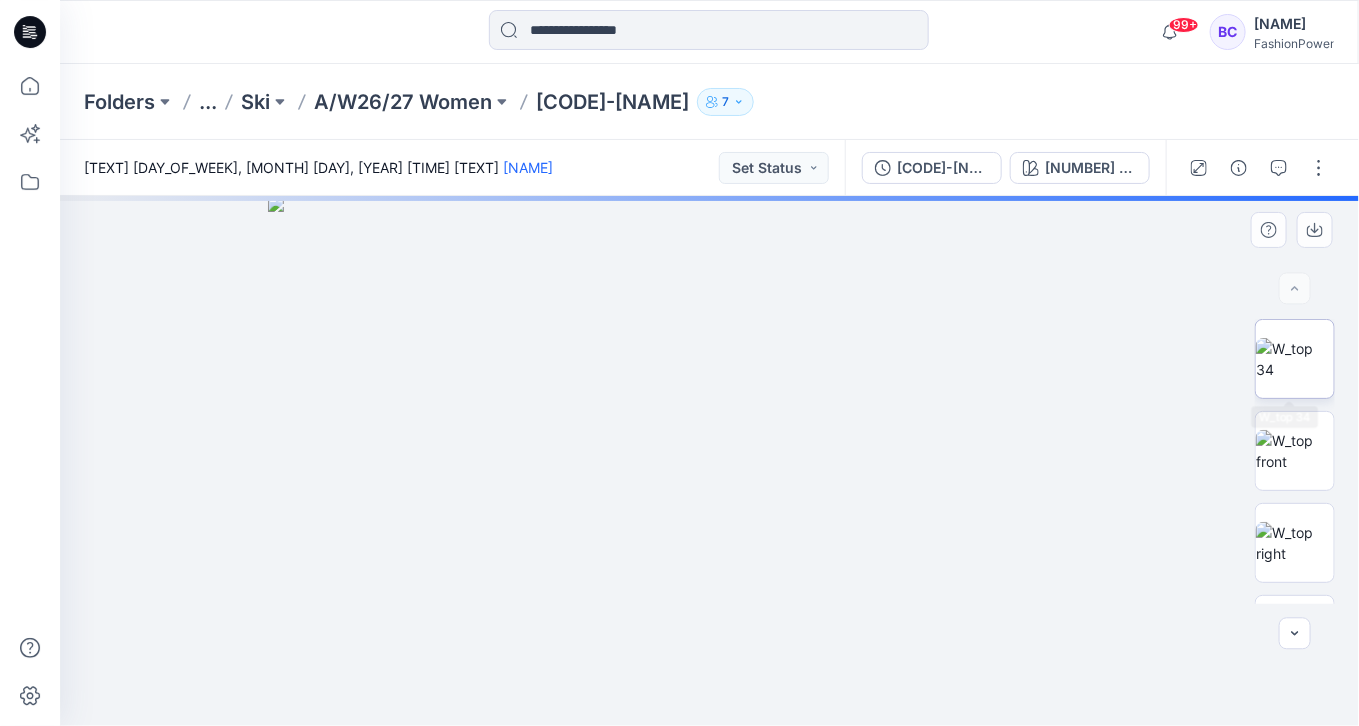 click at bounding box center [1295, 359] 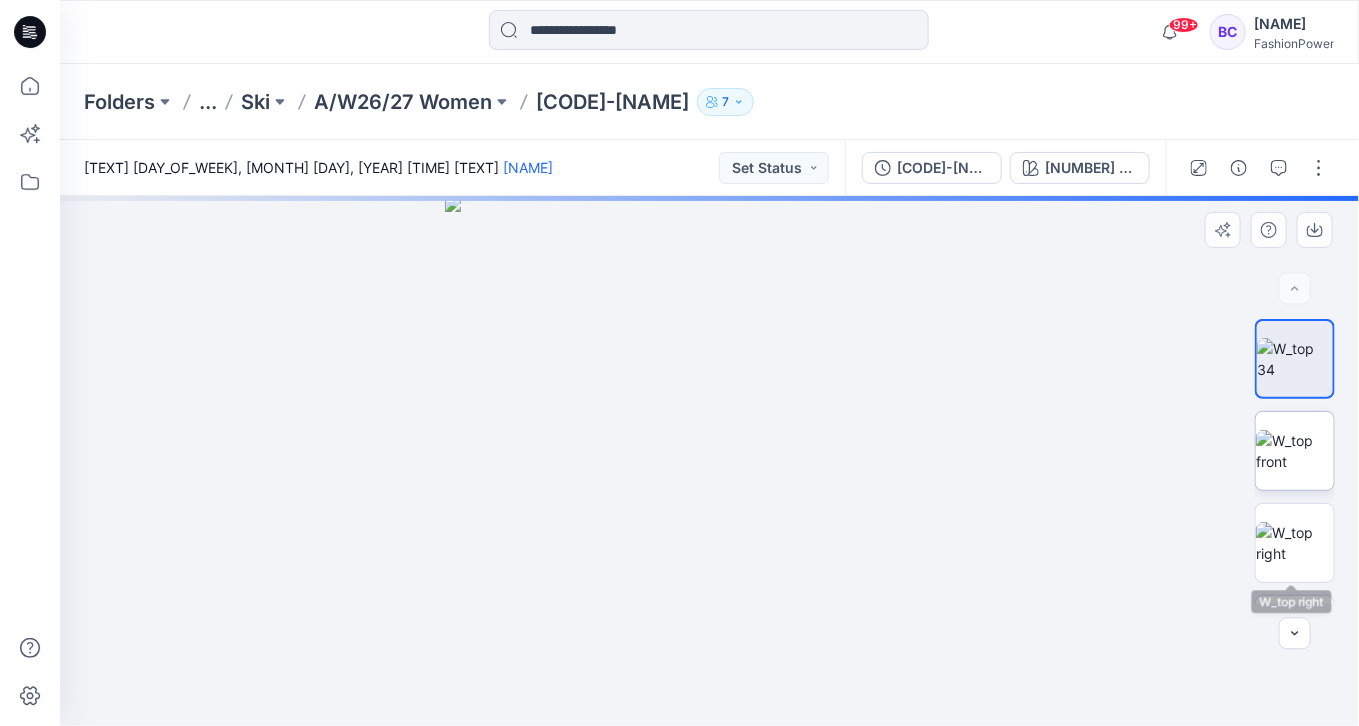 click at bounding box center (1295, 451) 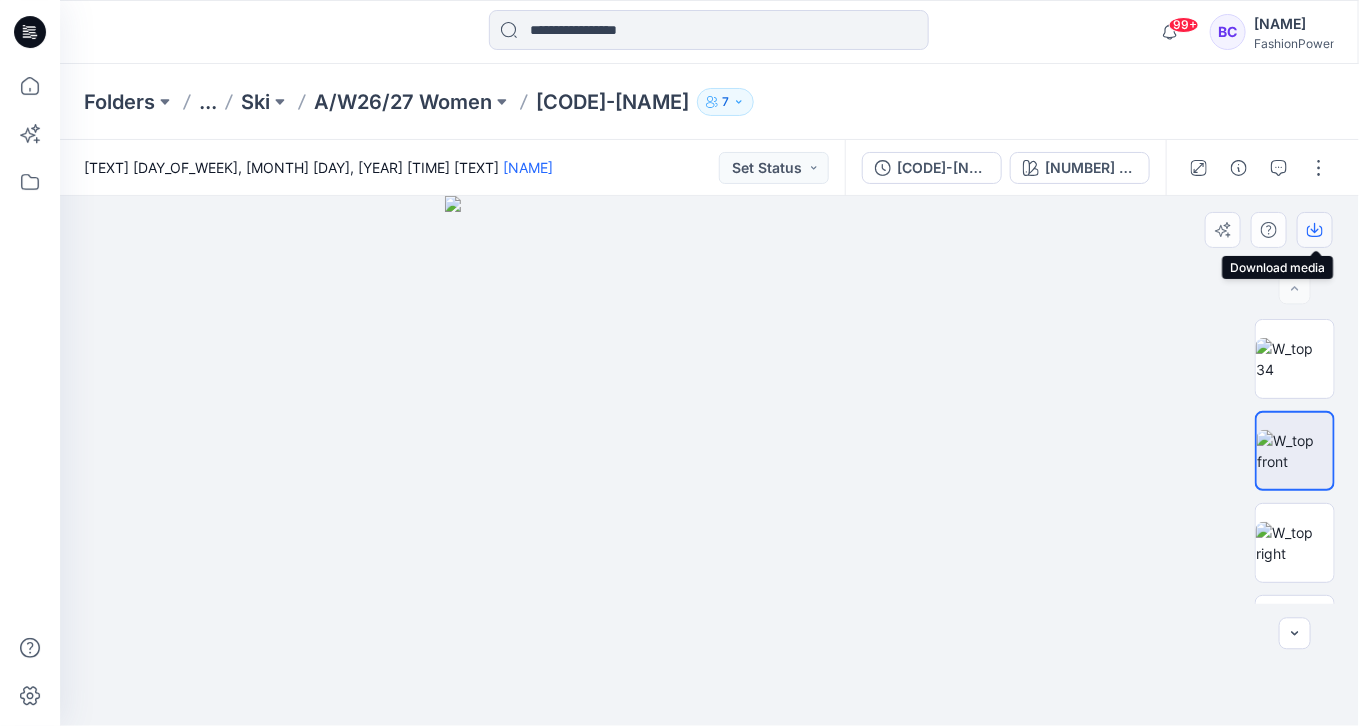 click 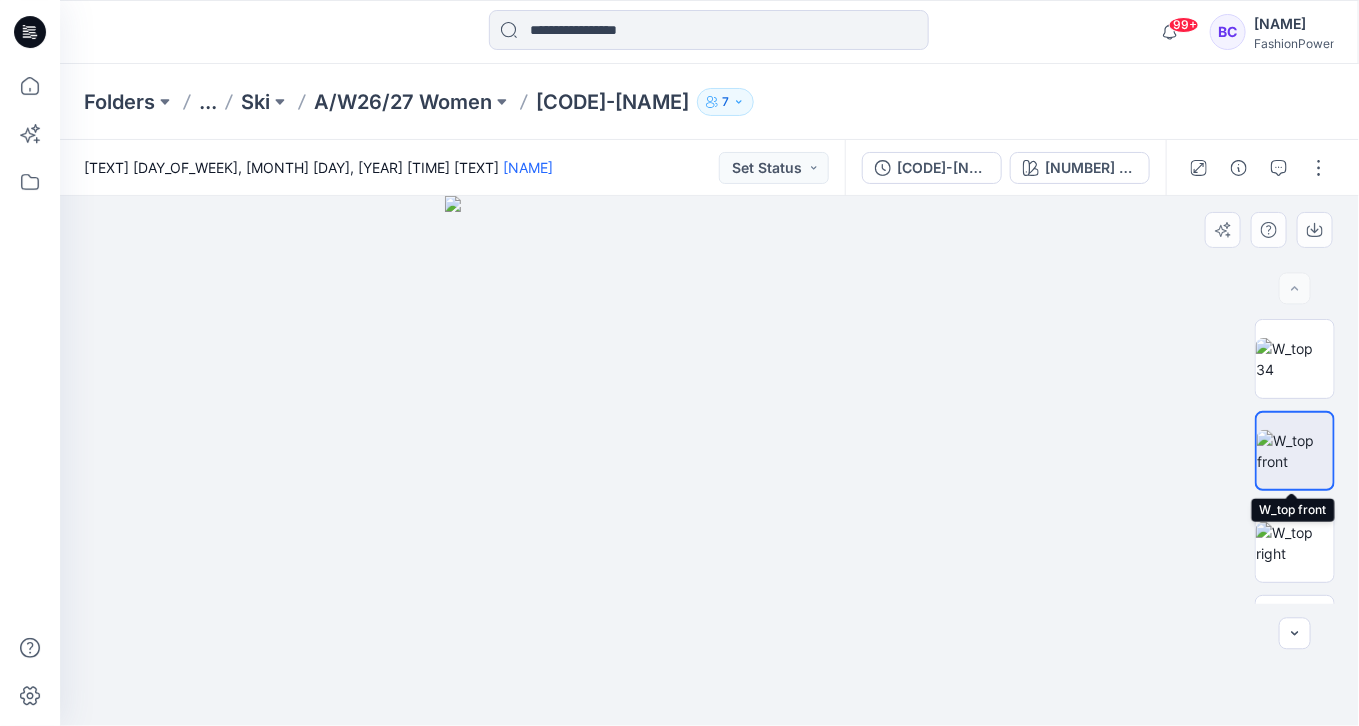 click at bounding box center (1295, 451) 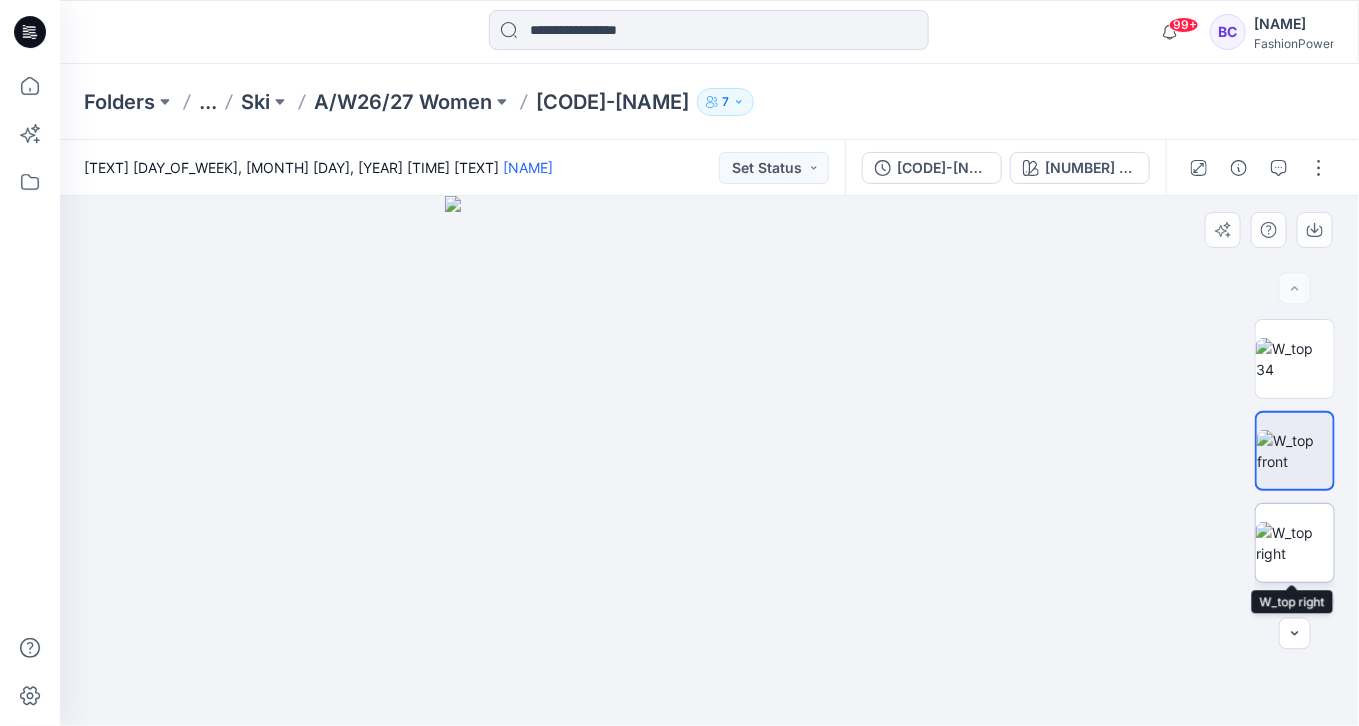 click at bounding box center (1295, 543) 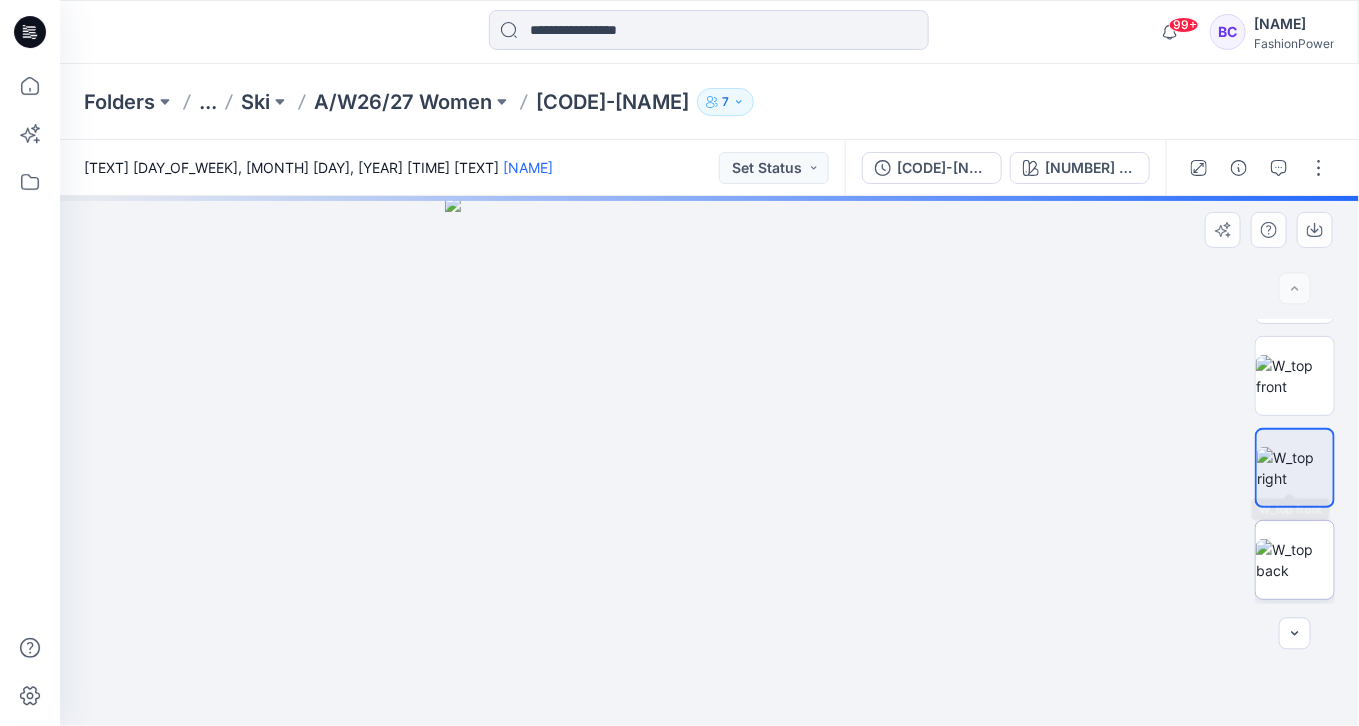 scroll, scrollTop: 160, scrollLeft: 0, axis: vertical 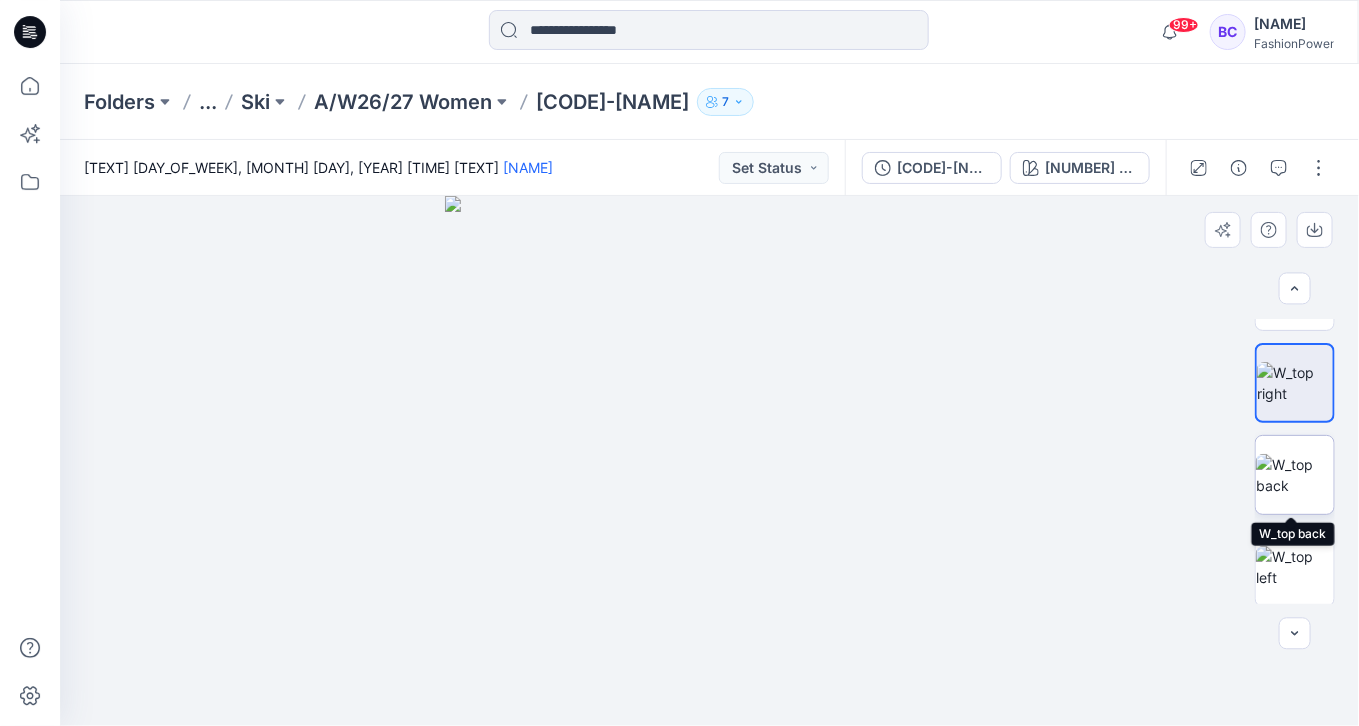 click at bounding box center (1295, 475) 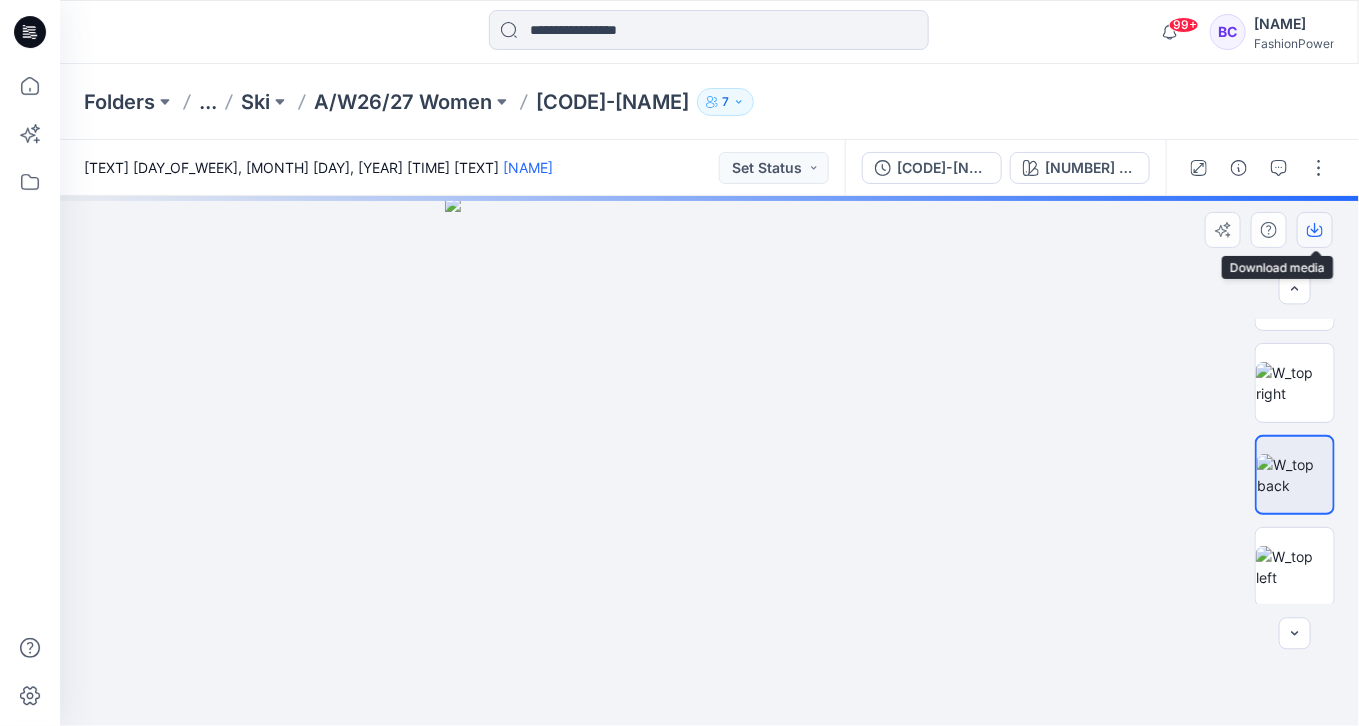 click 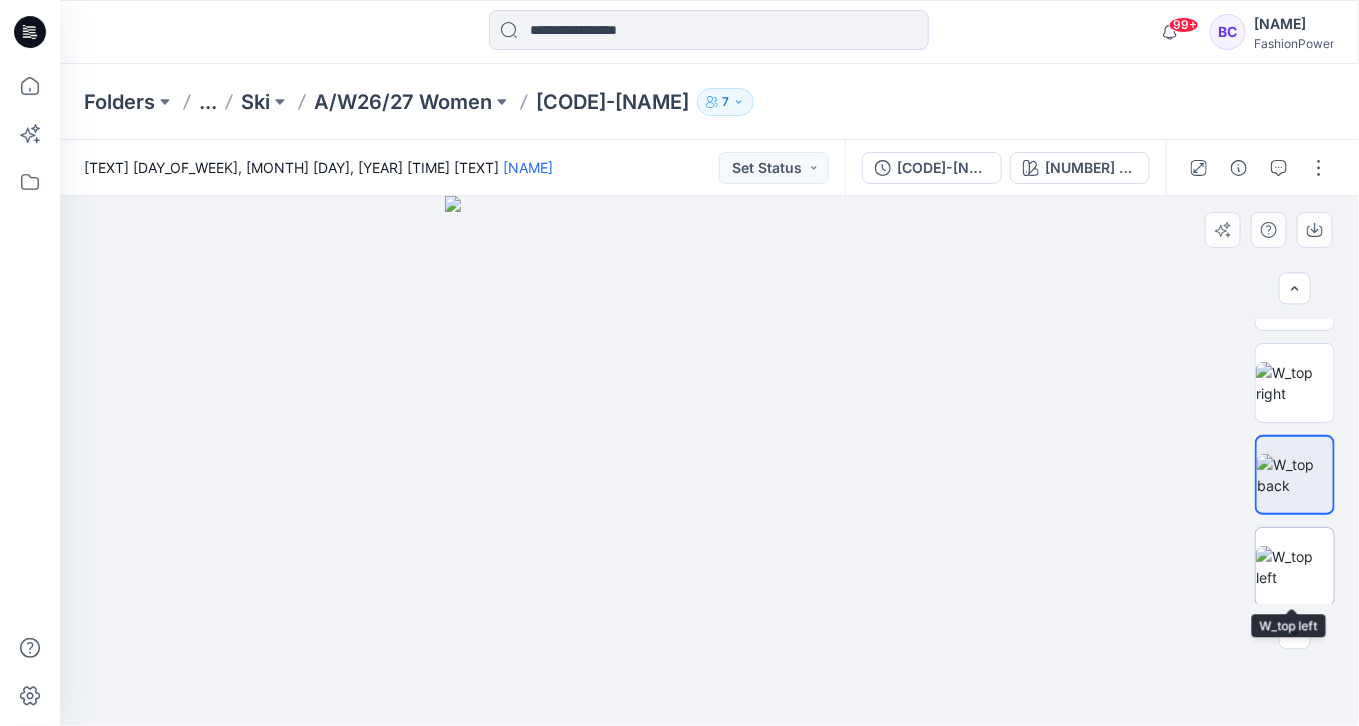 click at bounding box center [1295, 567] 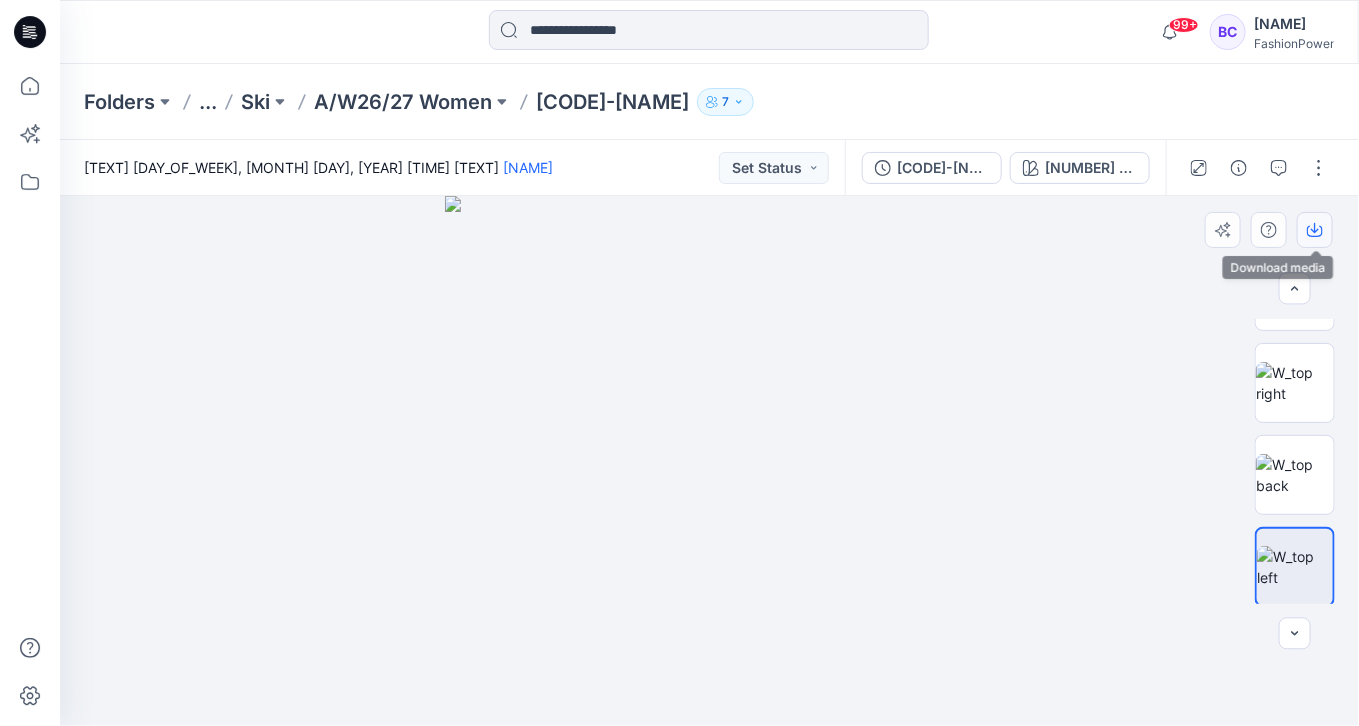 click 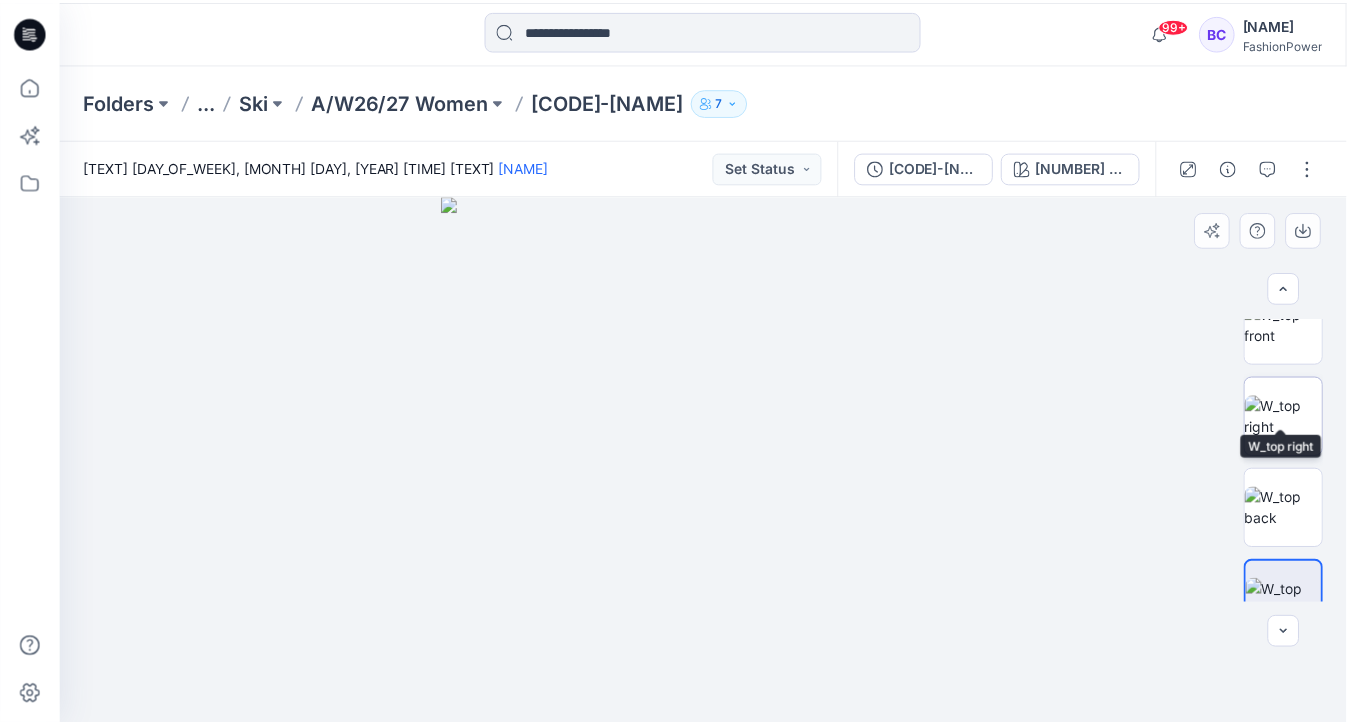 scroll, scrollTop: 80, scrollLeft: 0, axis: vertical 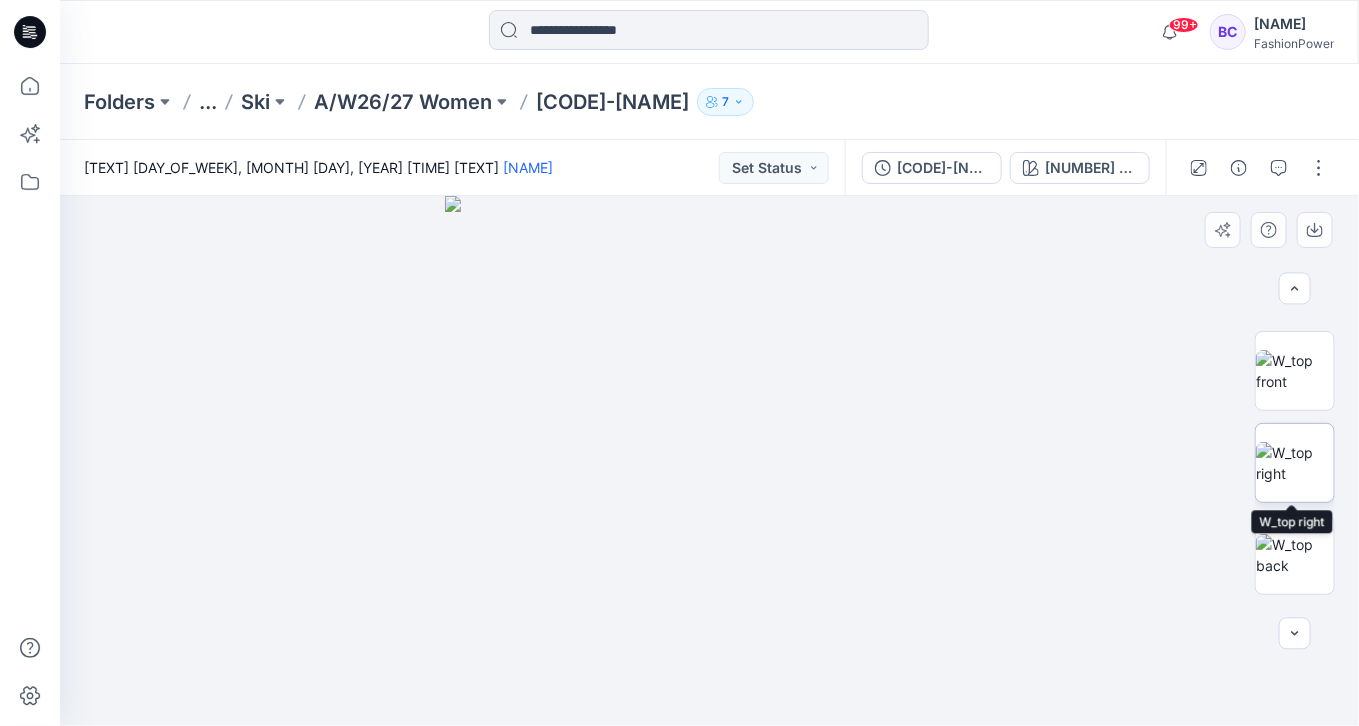 click at bounding box center [1295, 463] 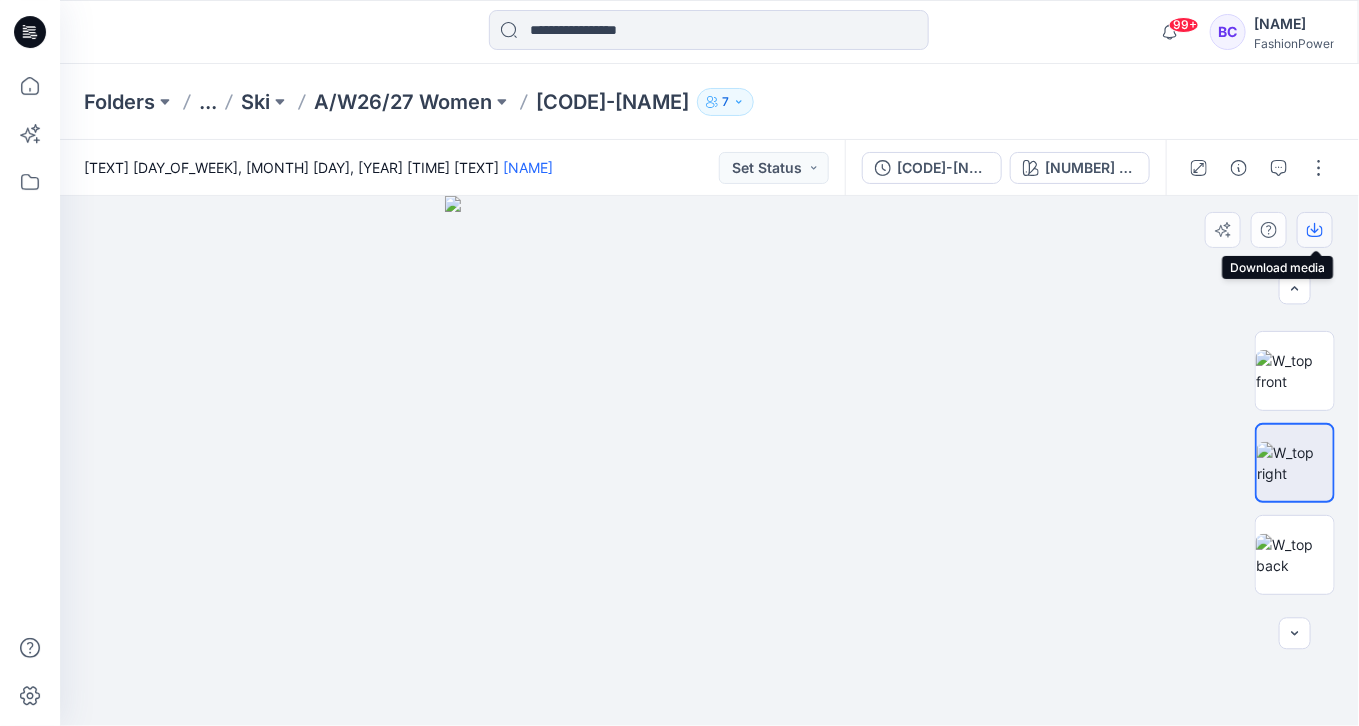 click 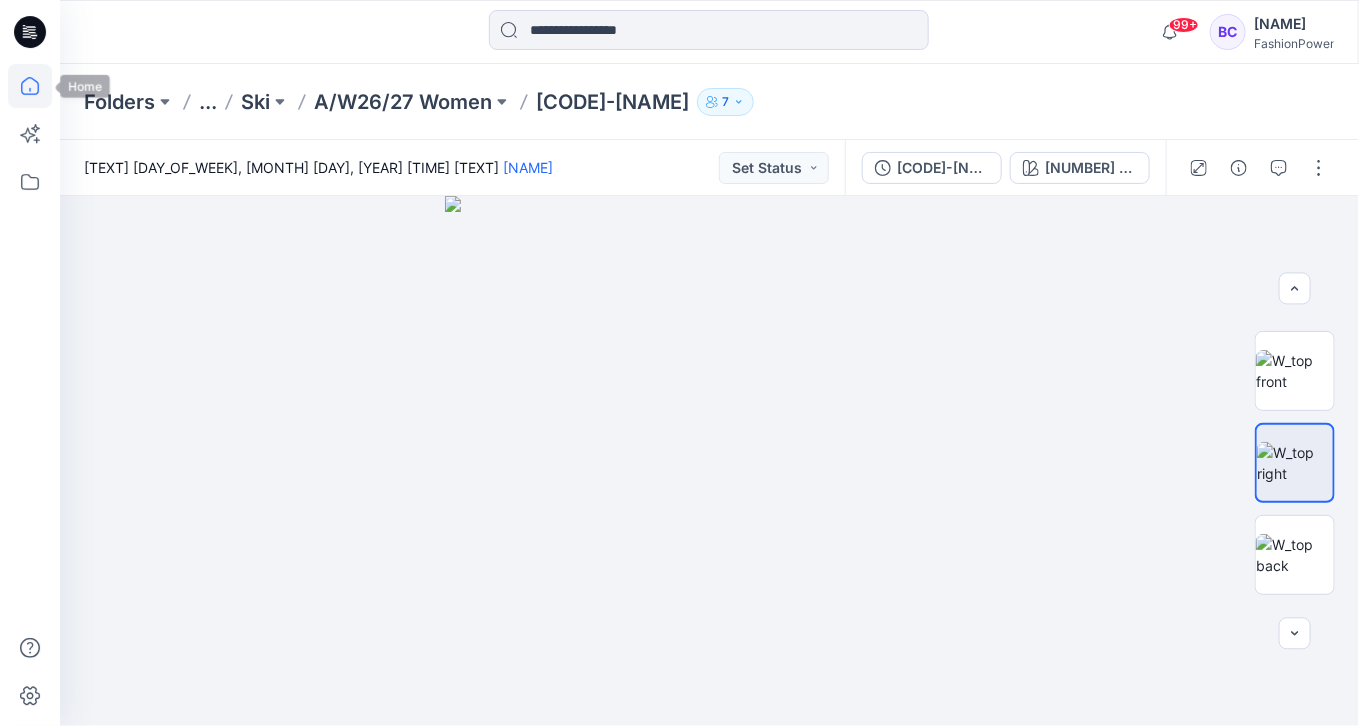 click 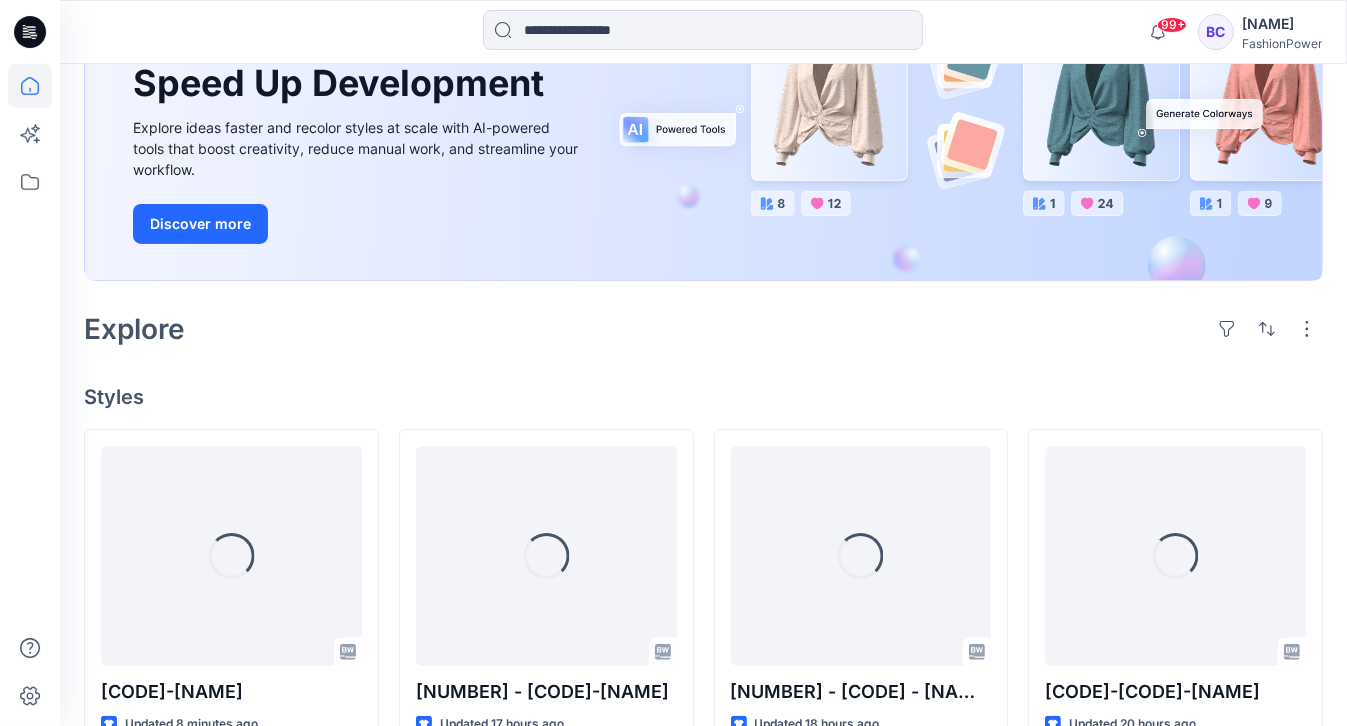 scroll, scrollTop: 320, scrollLeft: 0, axis: vertical 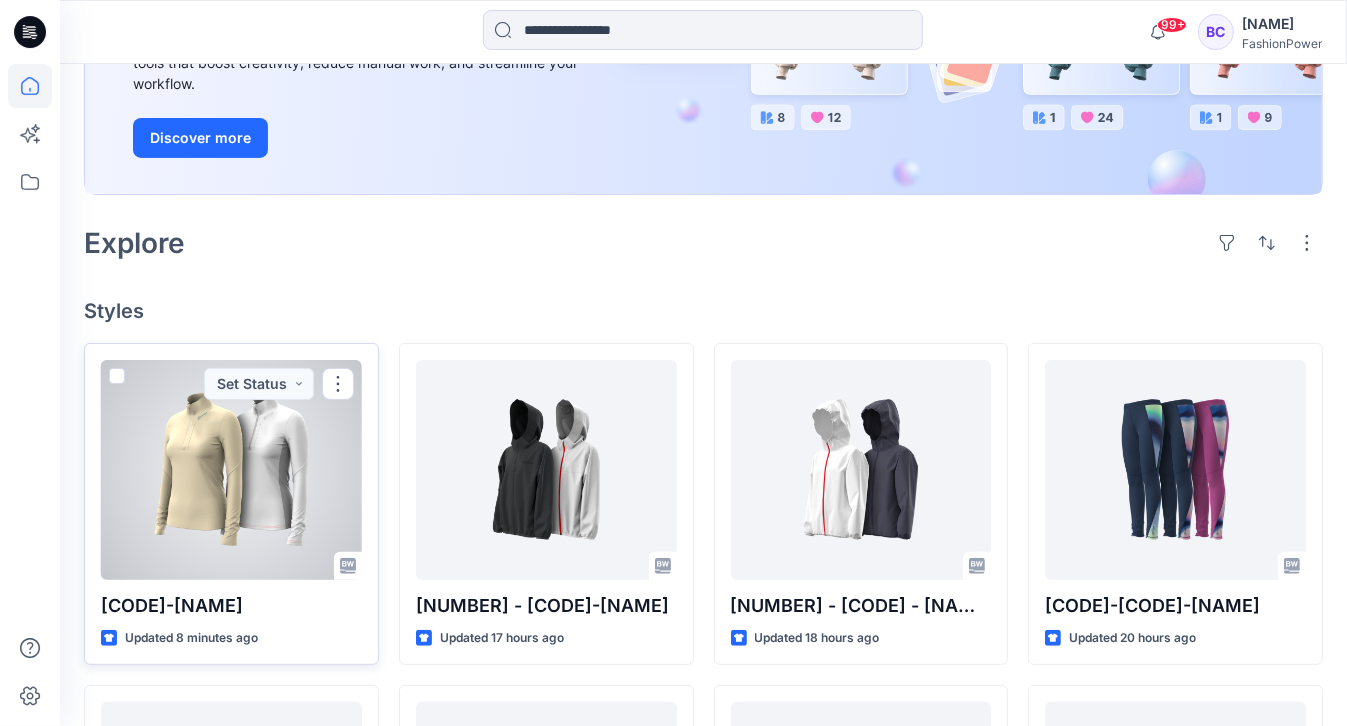 click at bounding box center [231, 470] 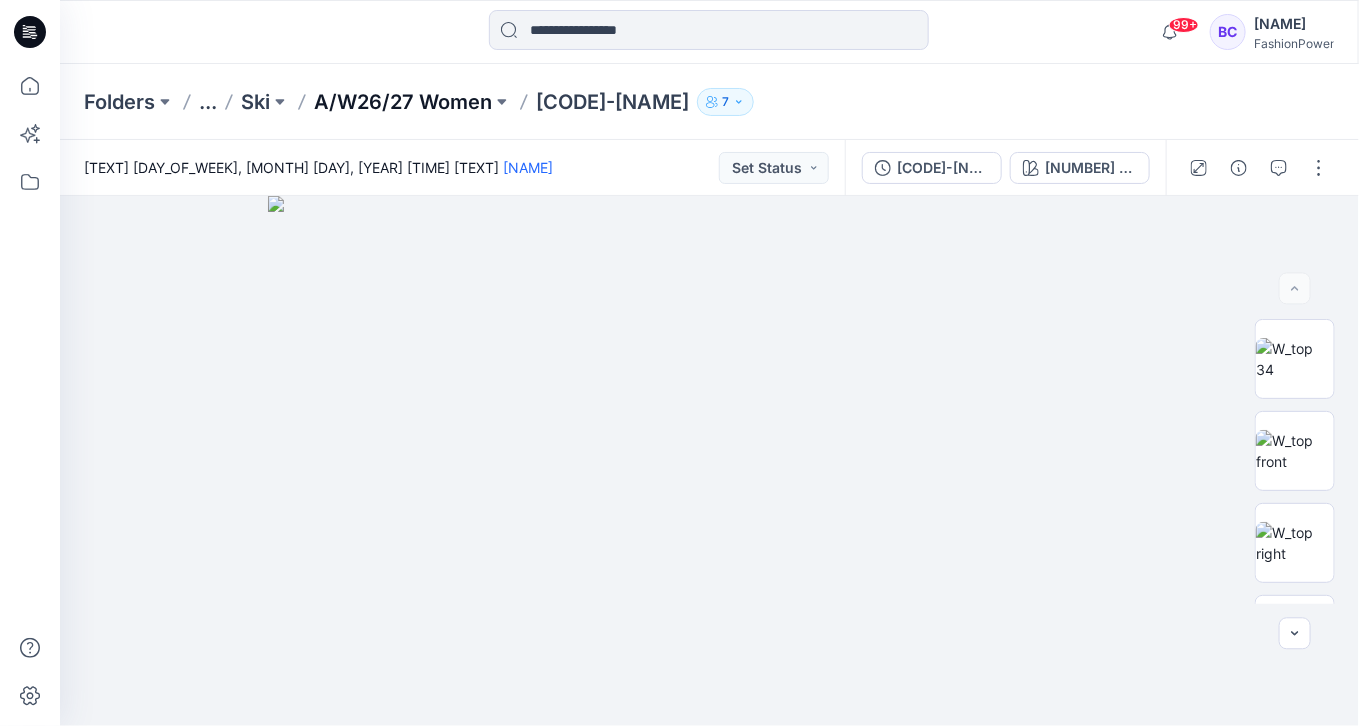 click on "A/W26/27 Women" at bounding box center (403, 102) 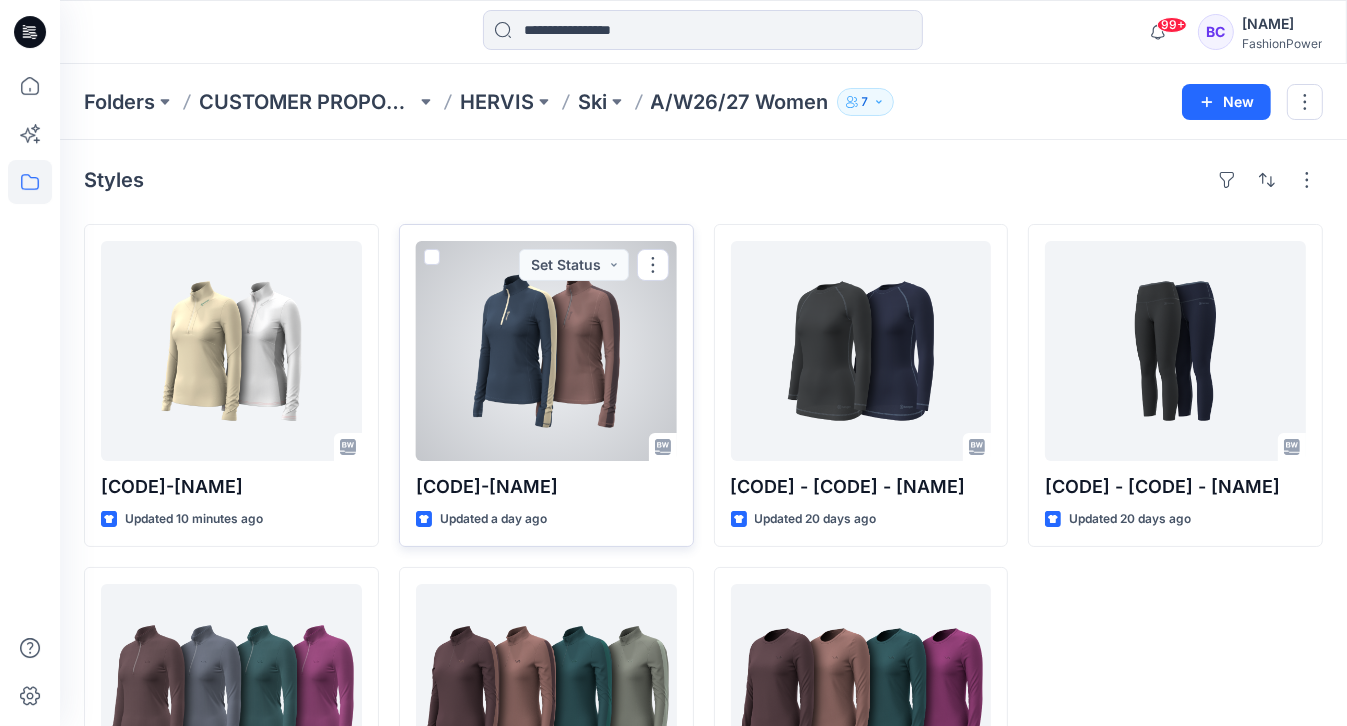 click at bounding box center [546, 351] 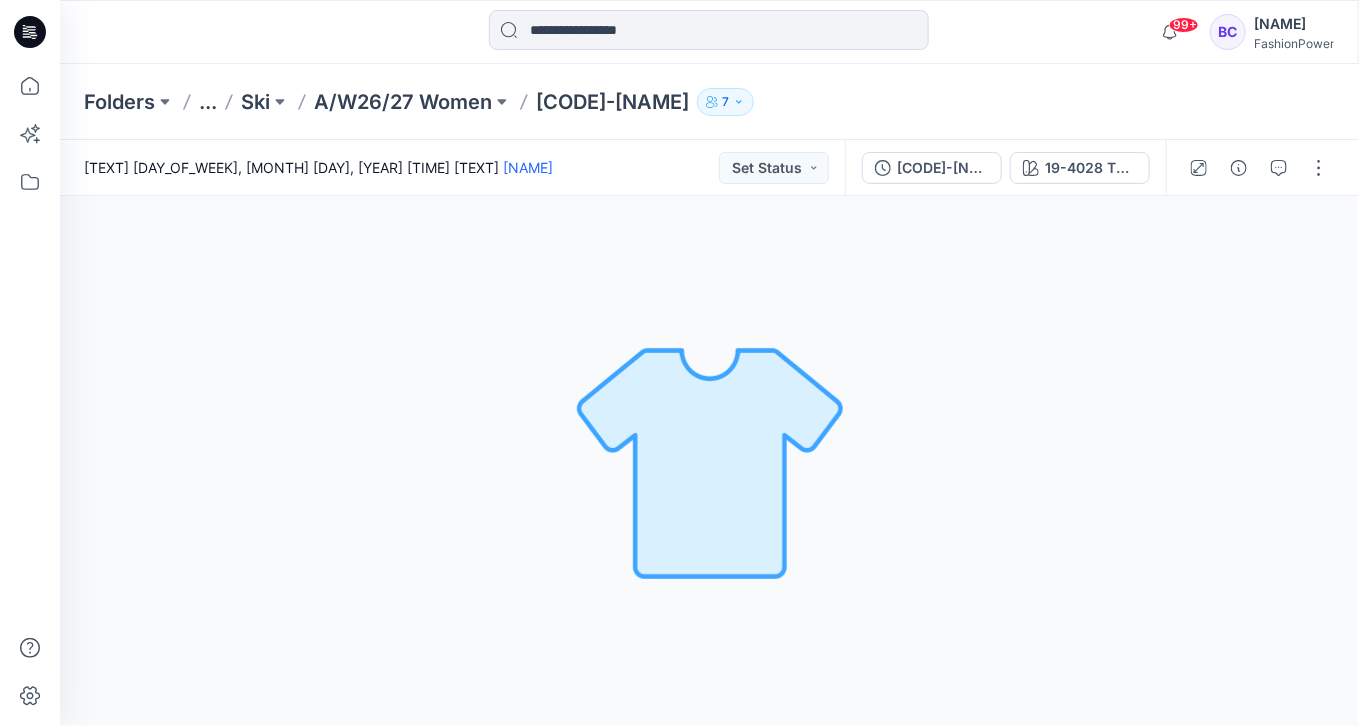 click on "[TEXT] ... [TEXT] [TEXT] [NAME] [NUMBER]" at bounding box center (709, 102) 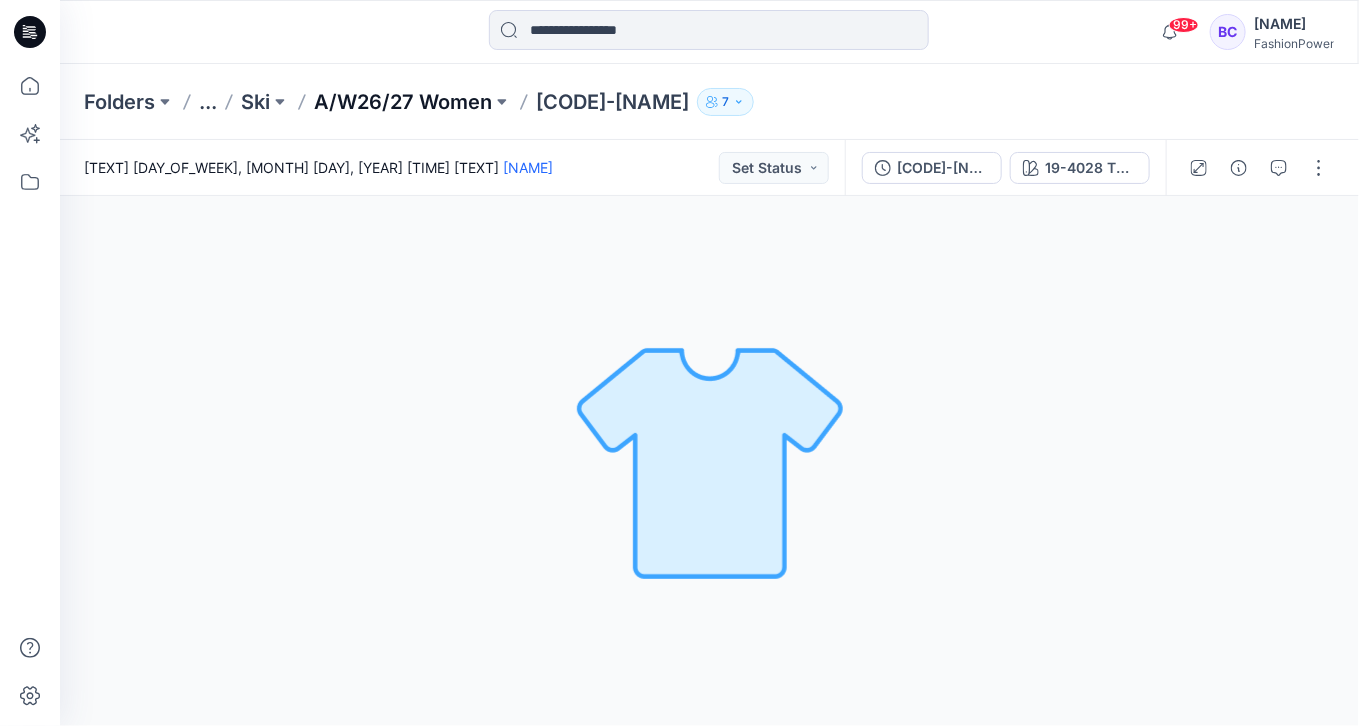 click on "A/W26/27 Women" at bounding box center [403, 102] 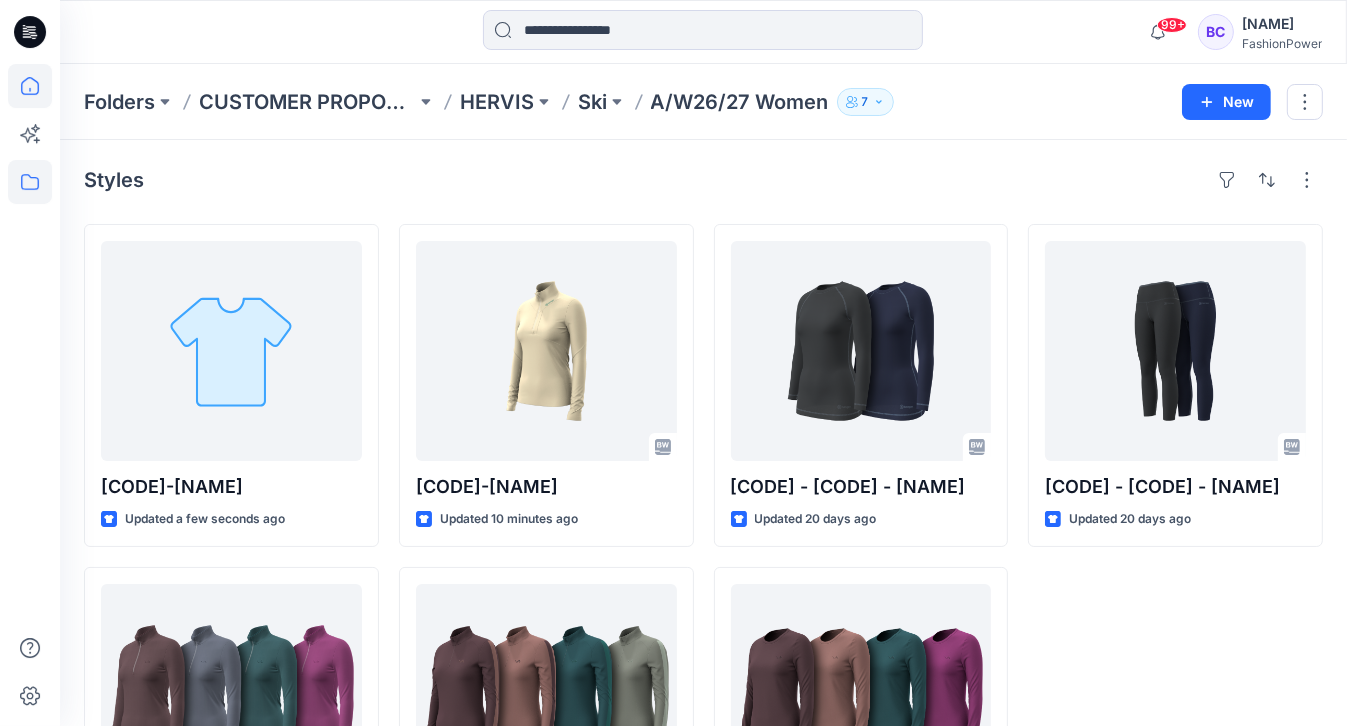 click 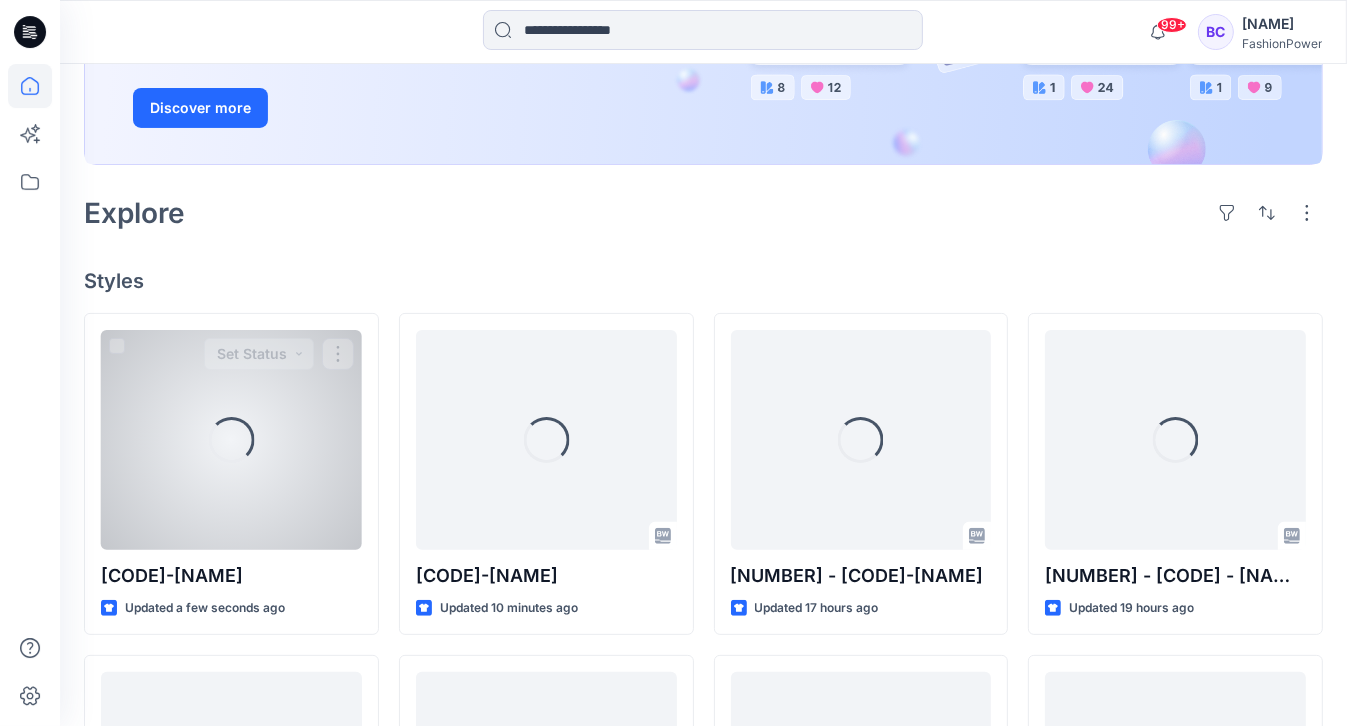 scroll, scrollTop: 480, scrollLeft: 0, axis: vertical 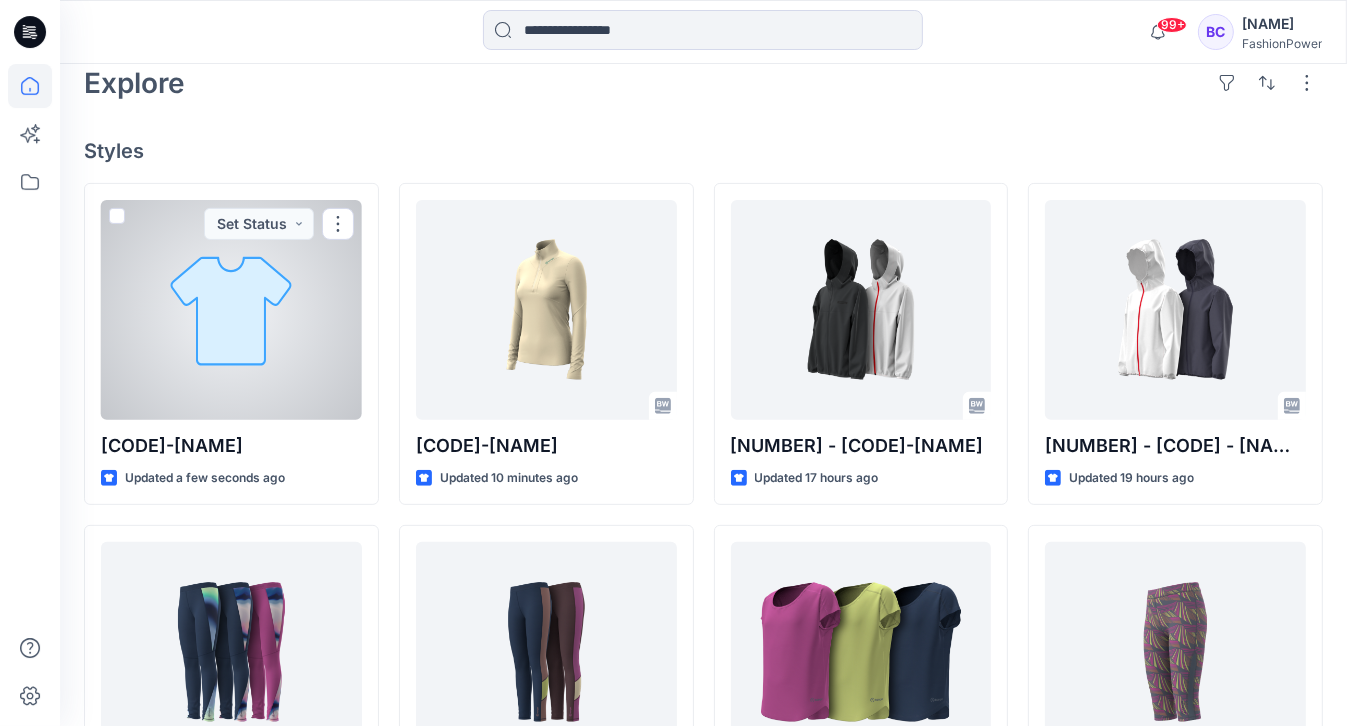 click at bounding box center [231, 310] 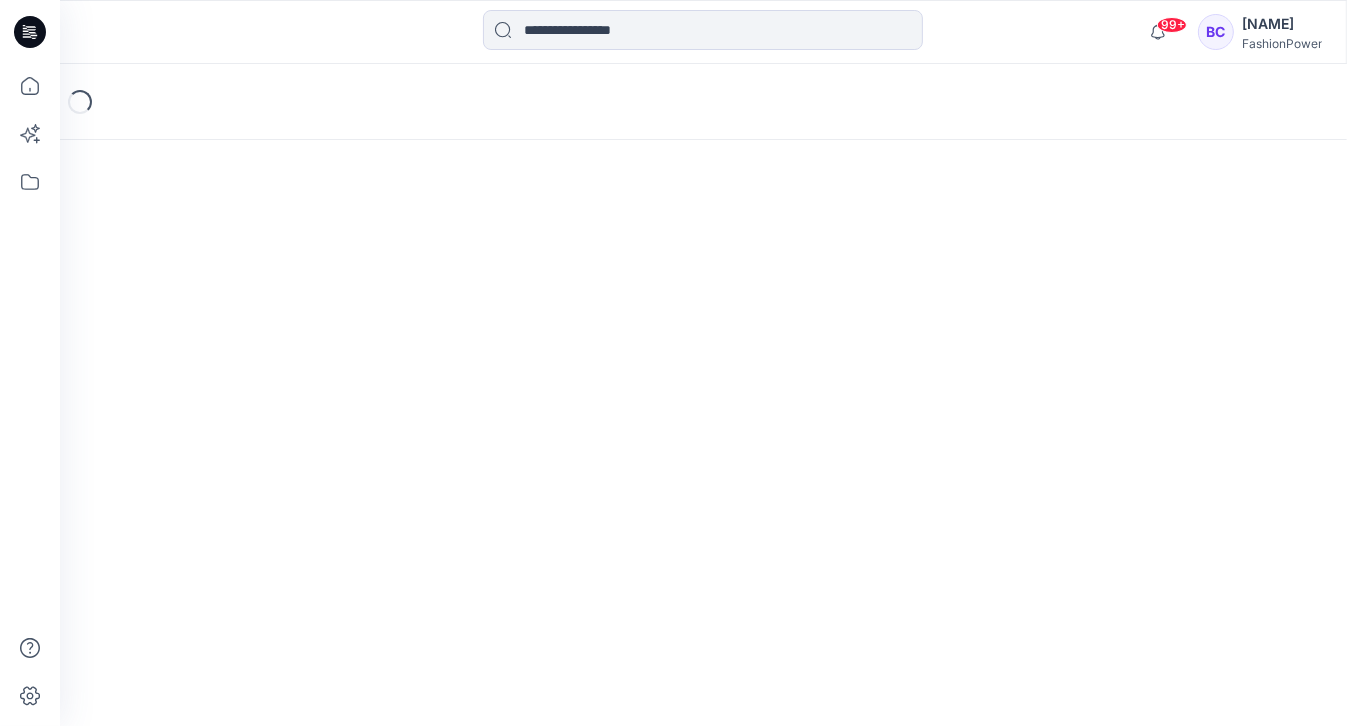 scroll, scrollTop: 0, scrollLeft: 0, axis: both 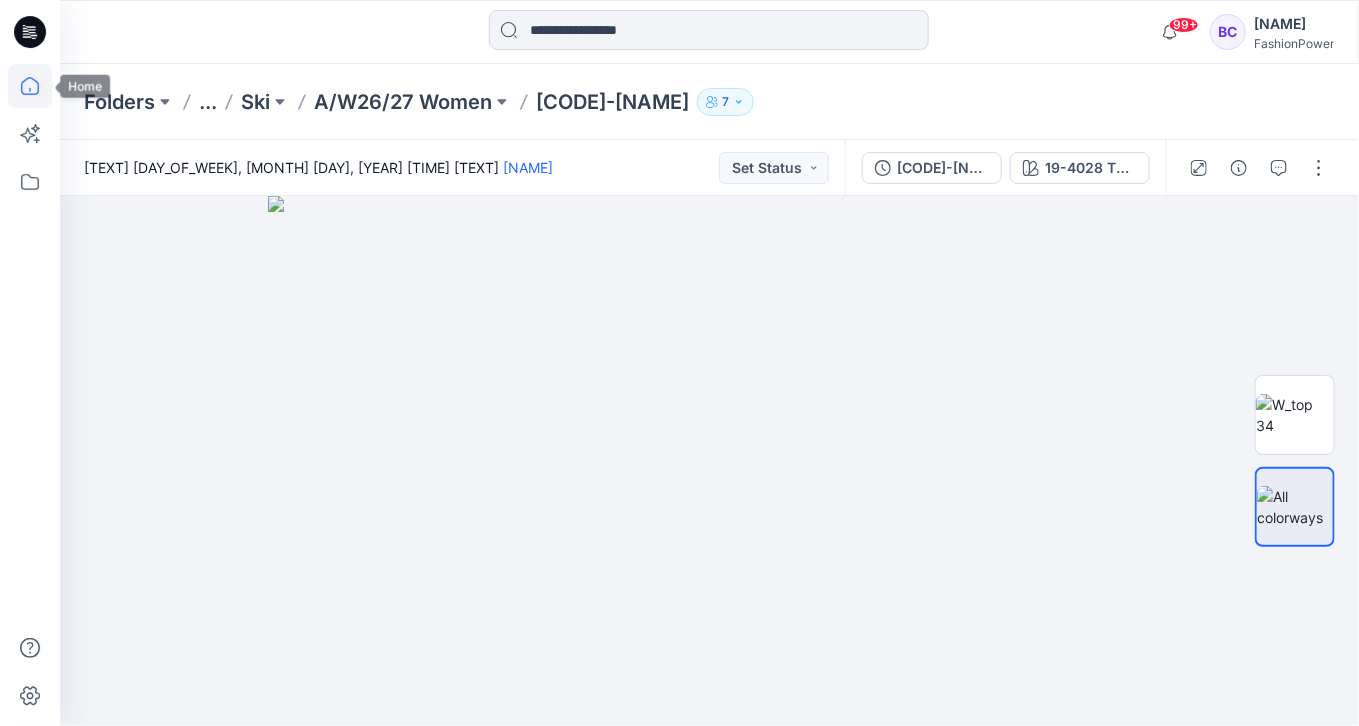 click 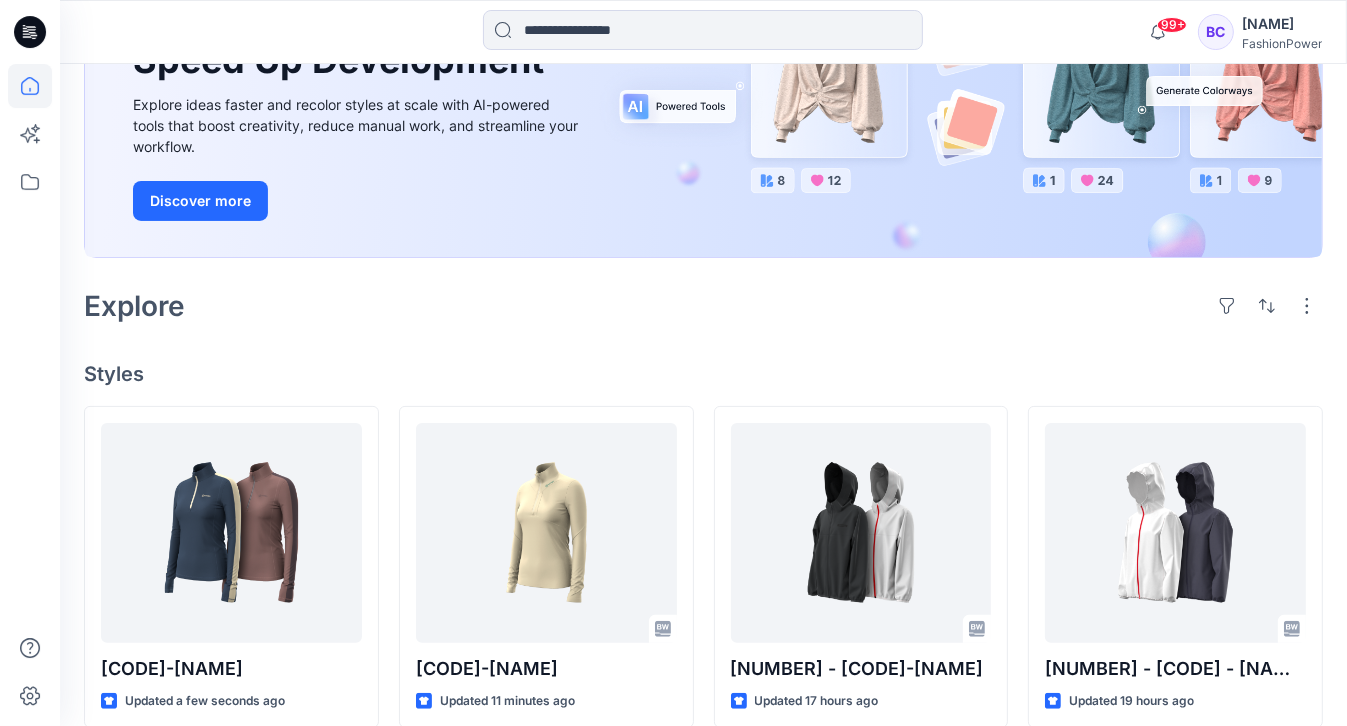 scroll, scrollTop: 560, scrollLeft: 0, axis: vertical 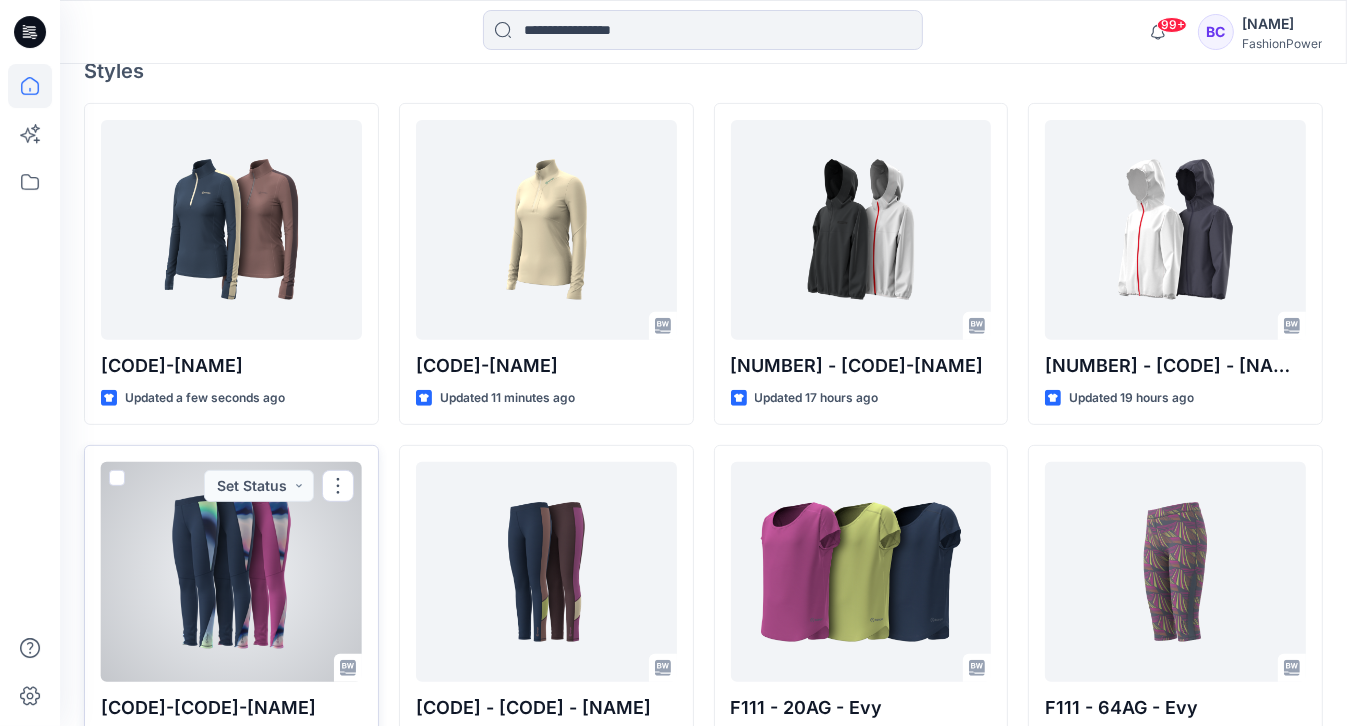 click on "[CODE] - [CODE] - [NAME] [TEXT] [TIME] [TEXT]" at bounding box center [231, 606] 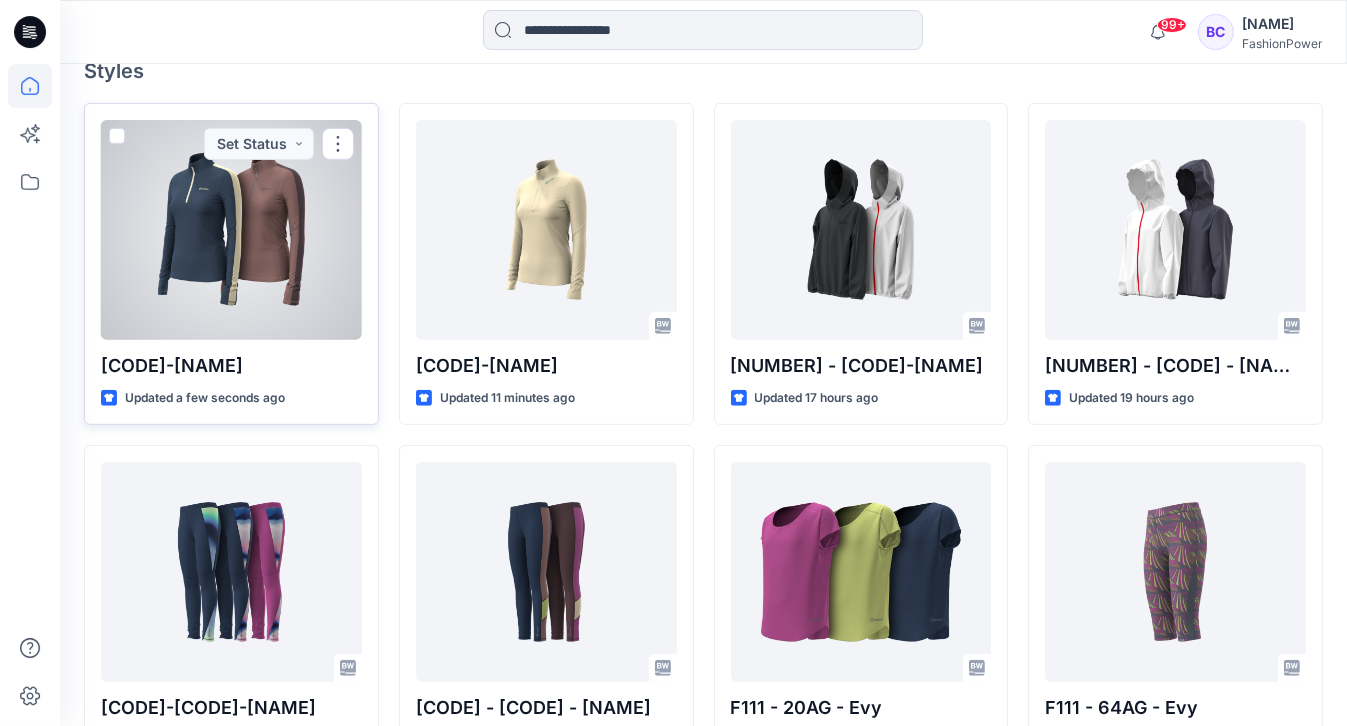click at bounding box center (231, 230) 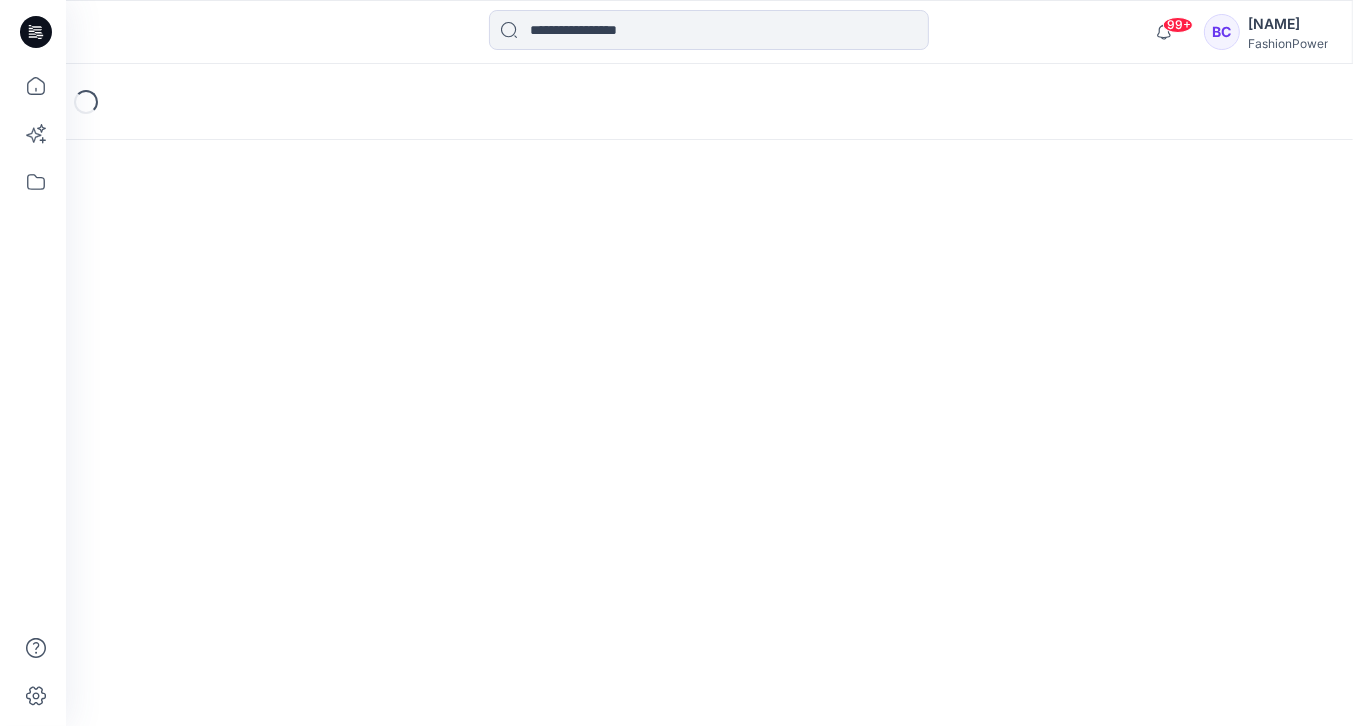 scroll, scrollTop: 0, scrollLeft: 0, axis: both 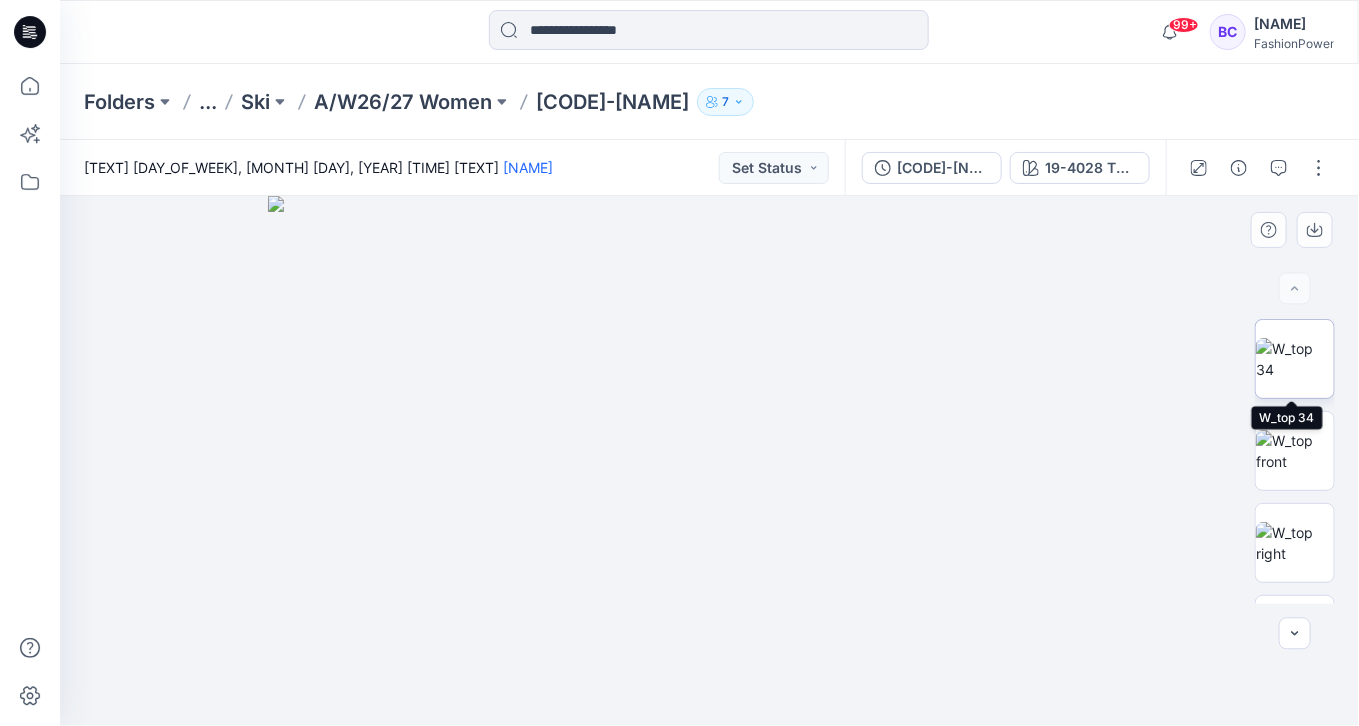 click at bounding box center (1295, 359) 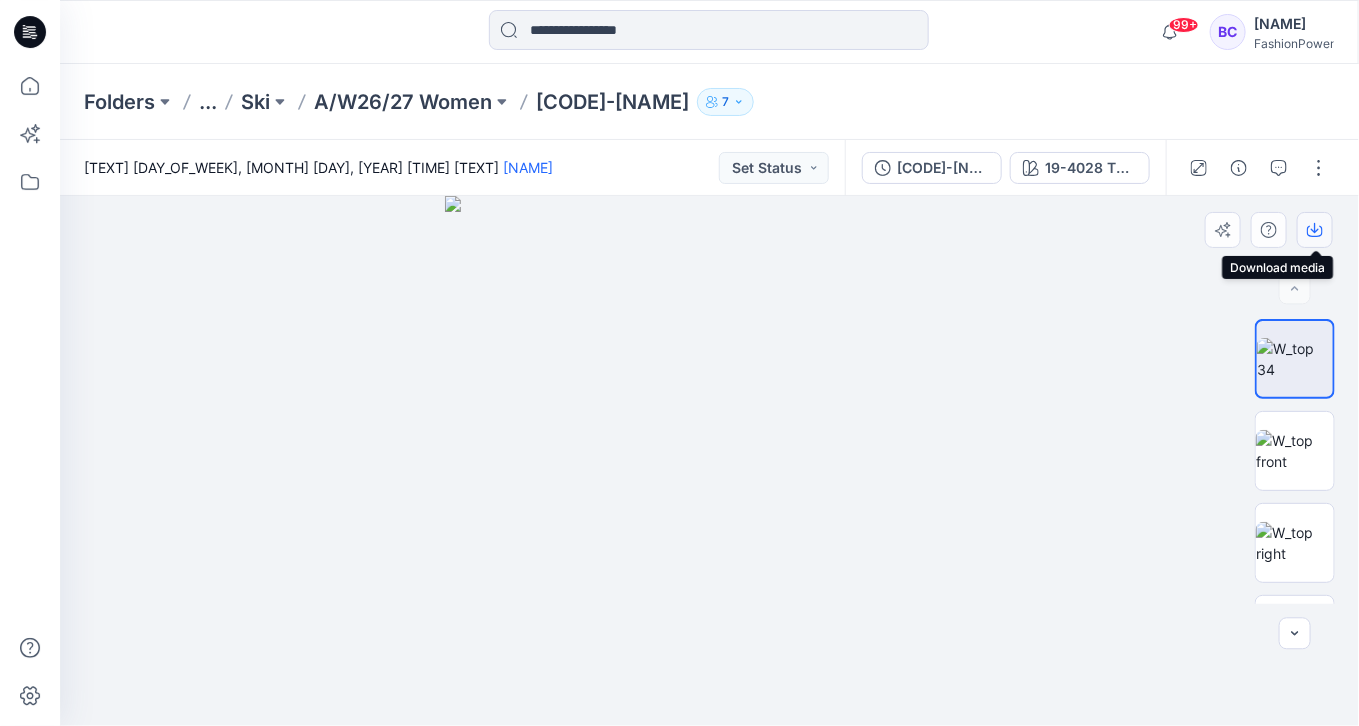 click 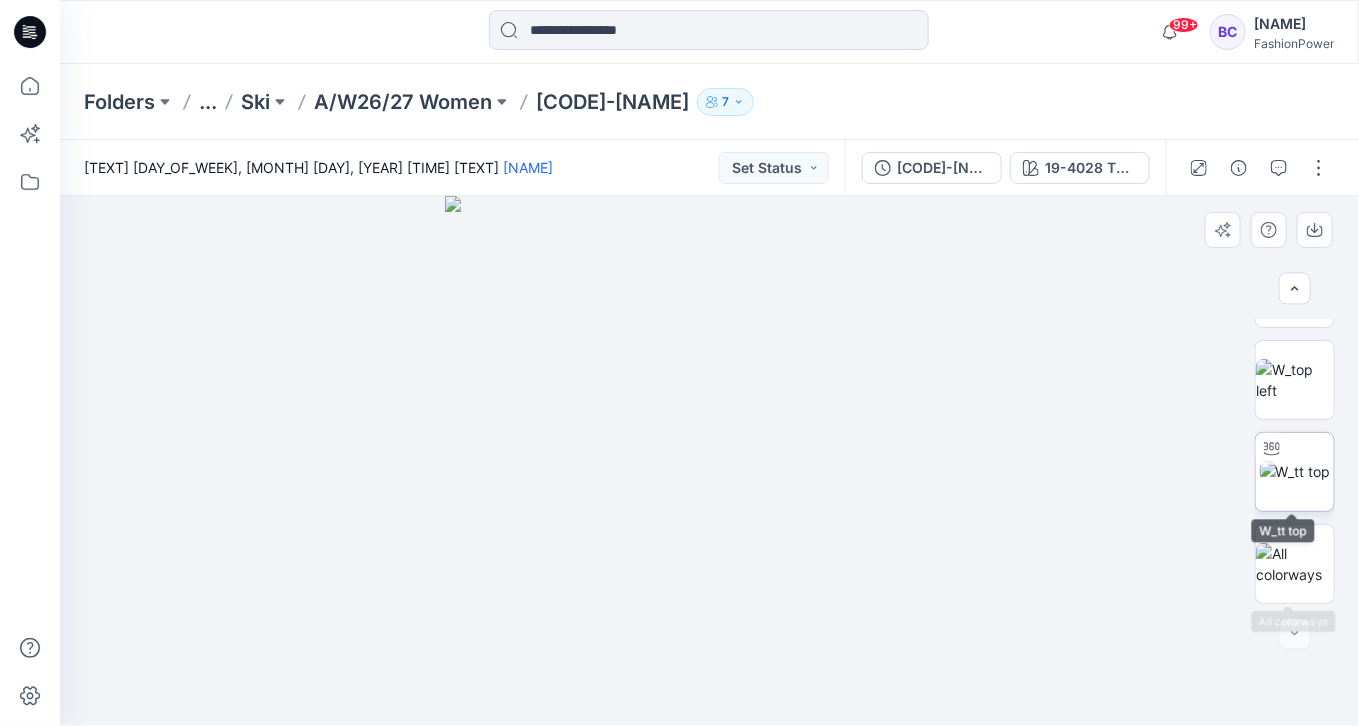 scroll, scrollTop: 27, scrollLeft: 0, axis: vertical 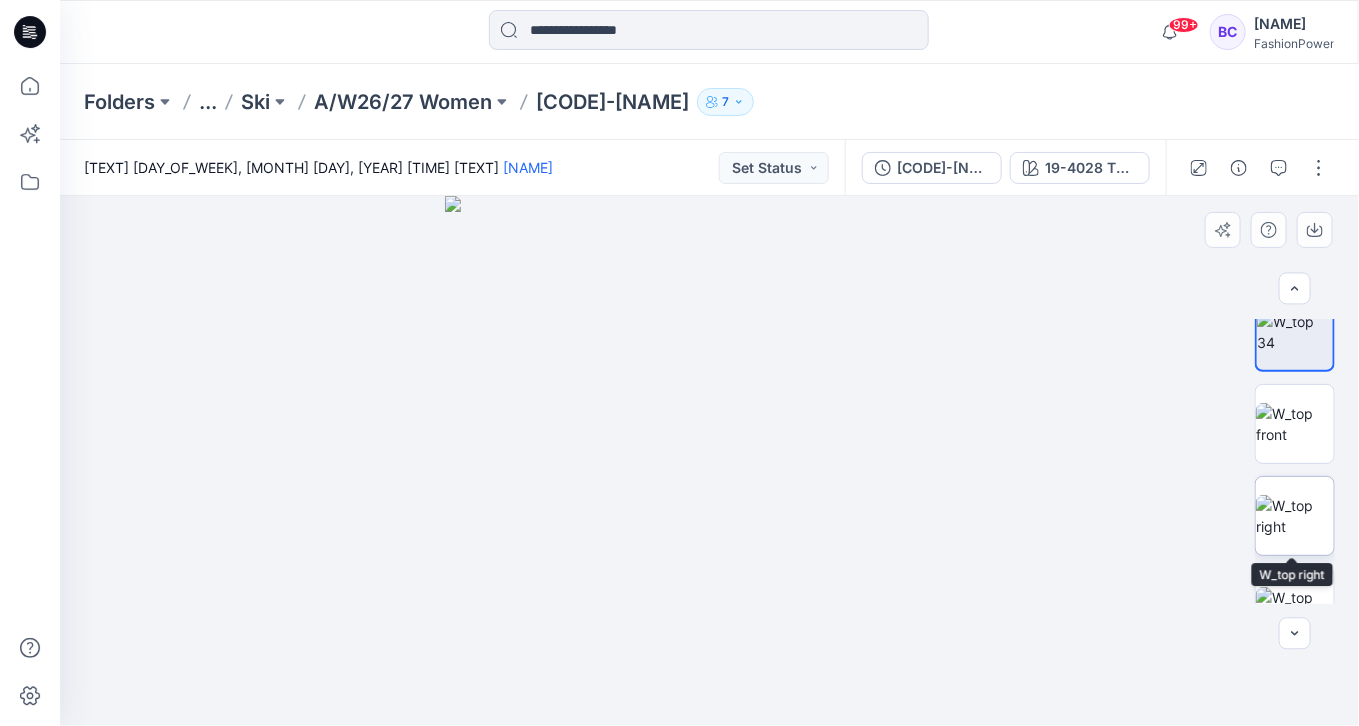 click at bounding box center (1295, 516) 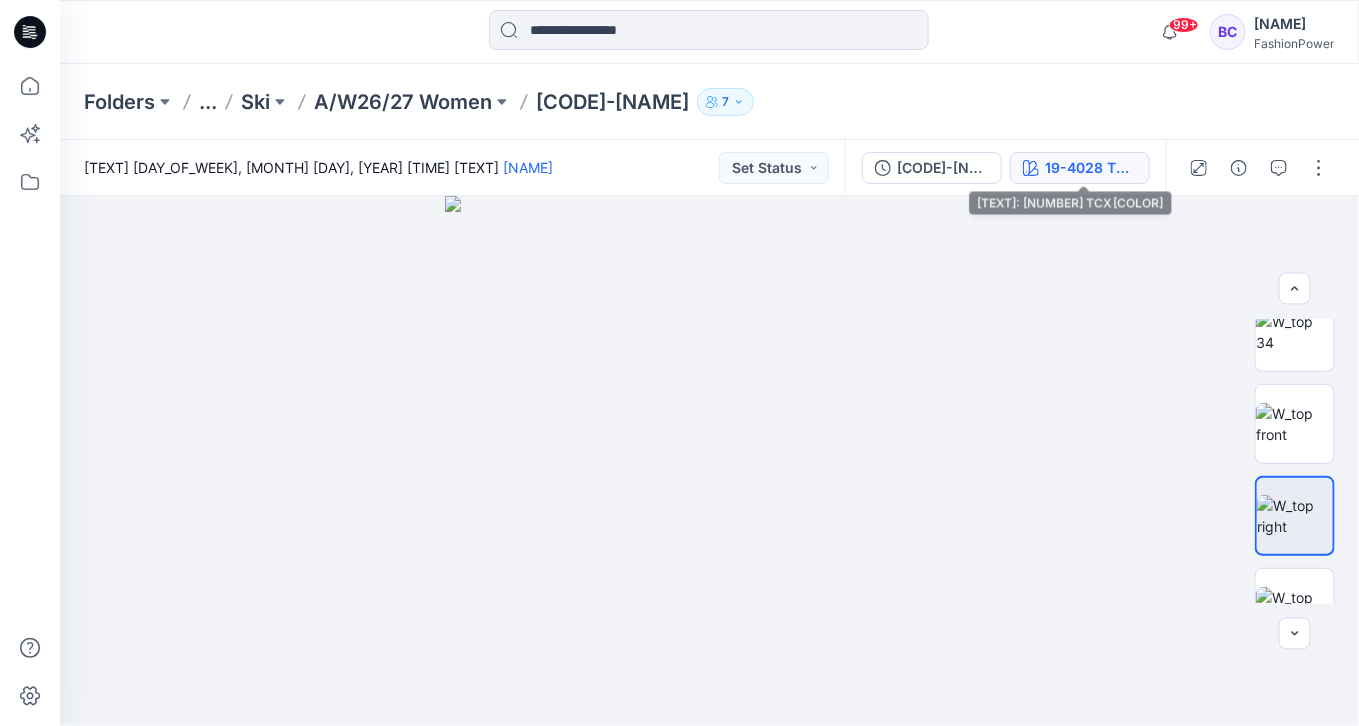 click on "19-4028 TCX Insignia Blue" at bounding box center [1091, 168] 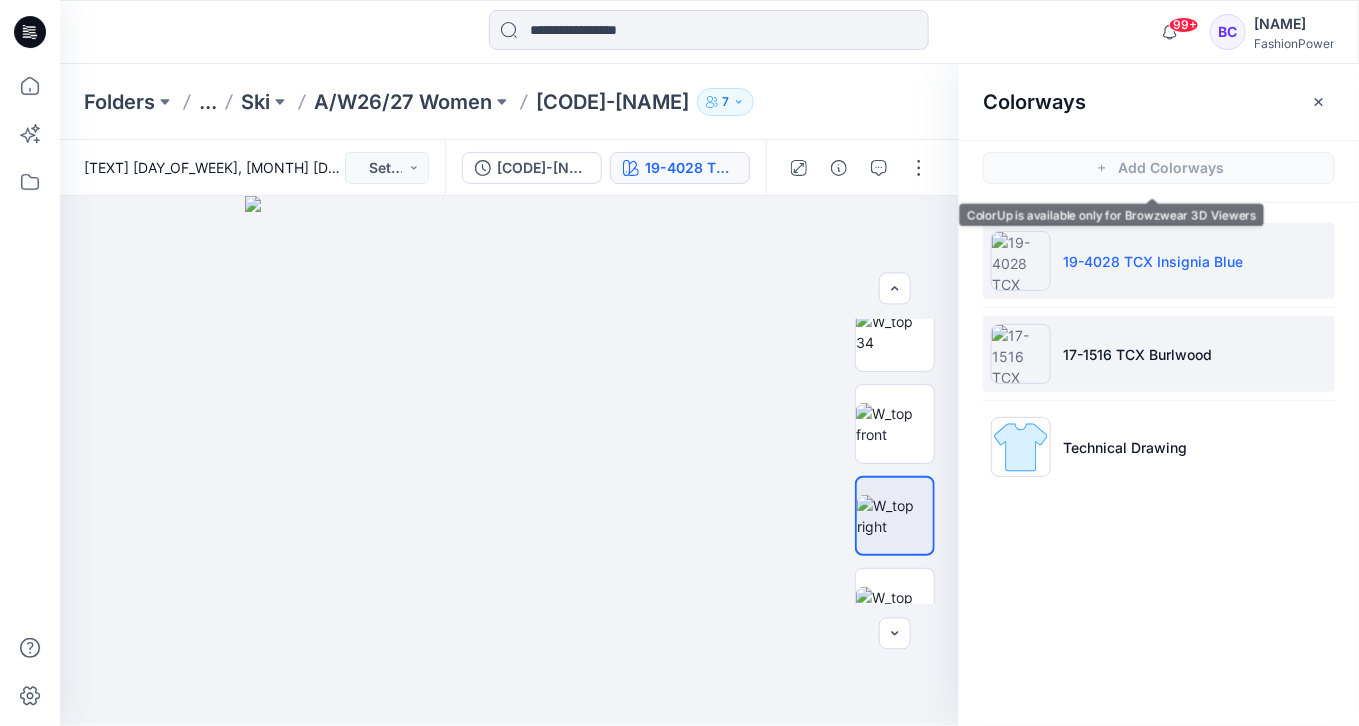 click on "17-1516 TCX Burlwood" at bounding box center [1159, 354] 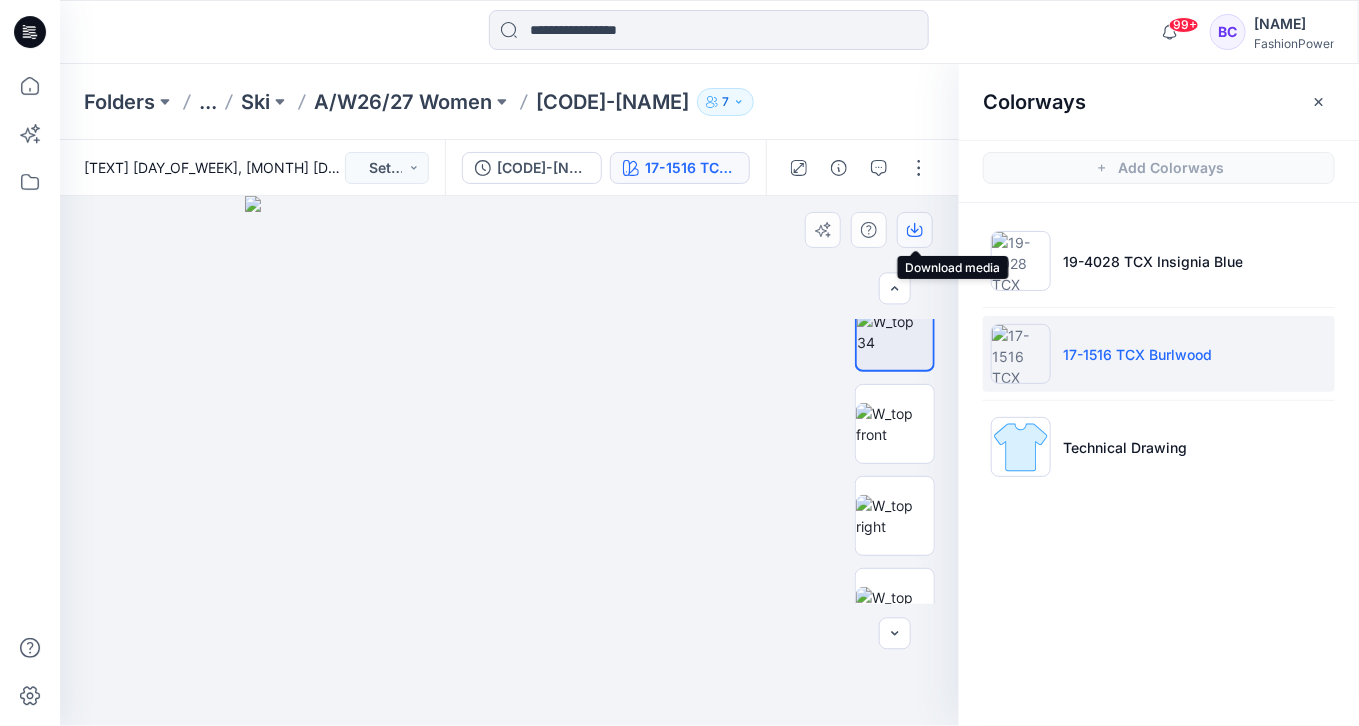 click 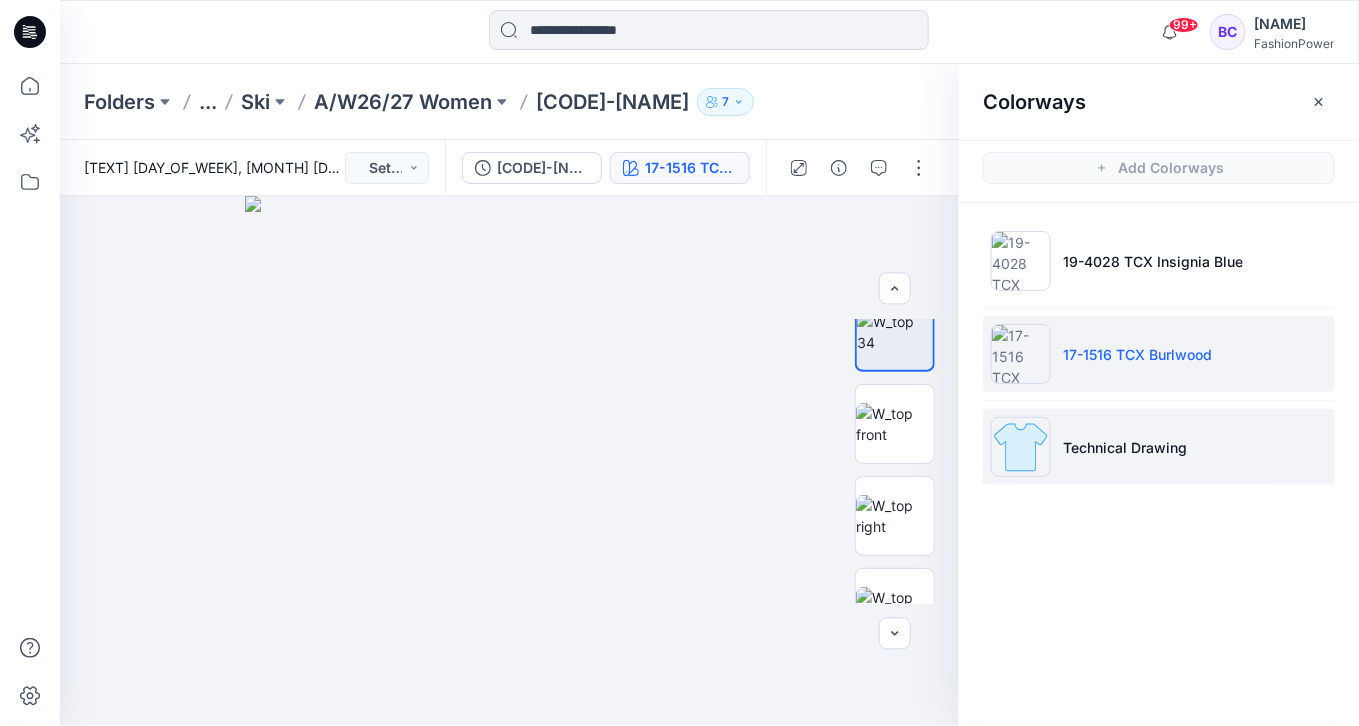 click on "Technical Drawing" at bounding box center (1125, 447) 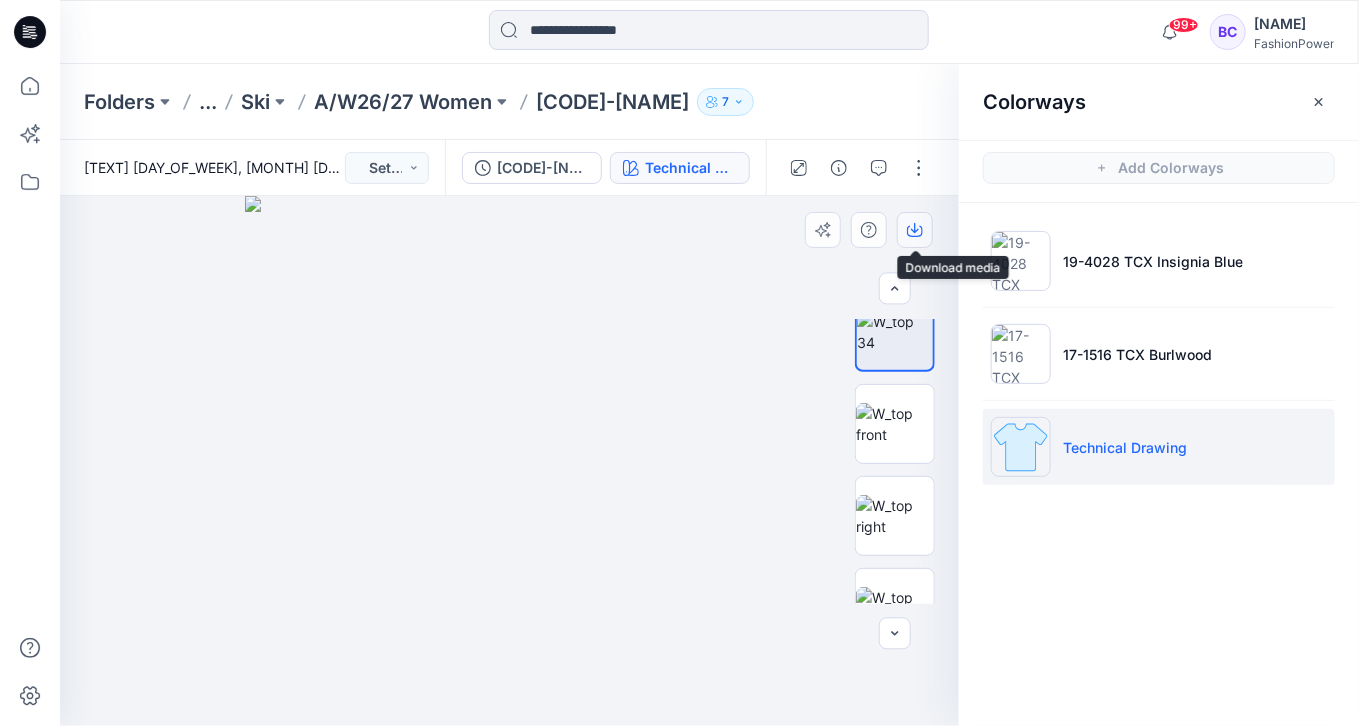click 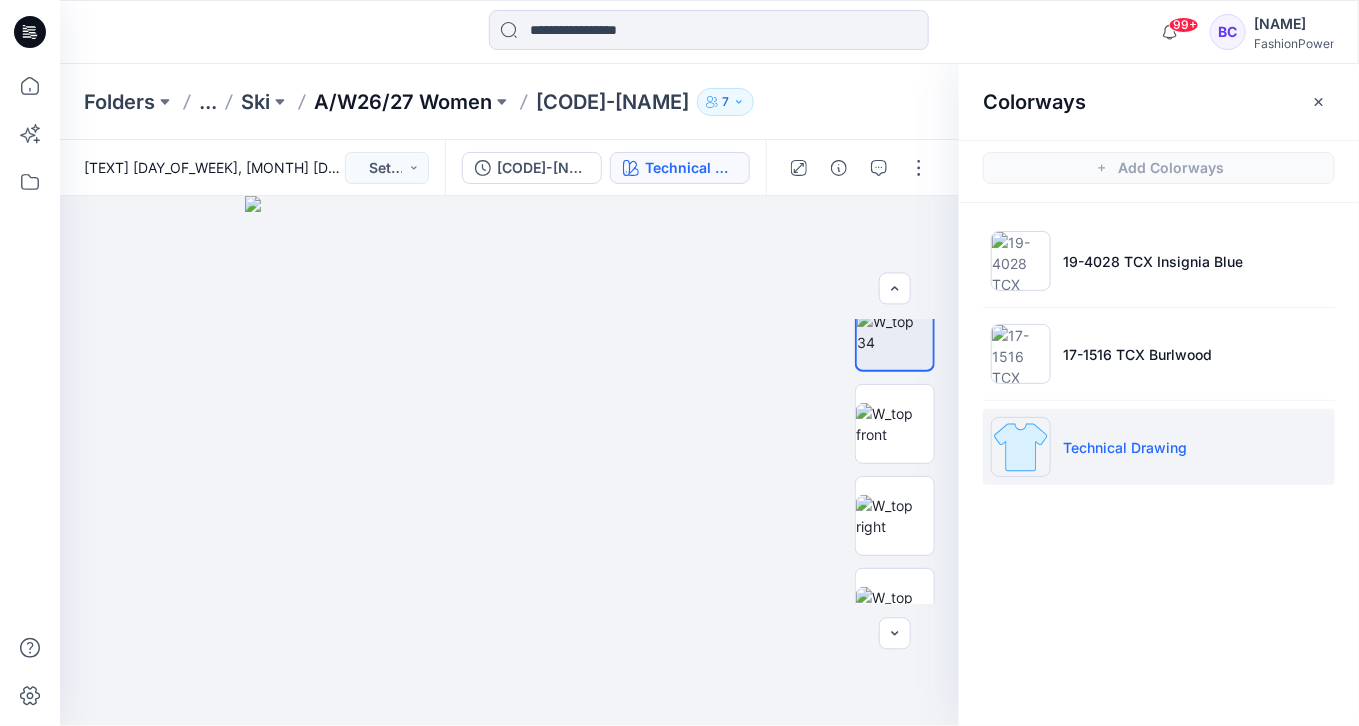 click on "[TEXT] ... [TEXT] [TEXT] [NAME] [NUMBER]" at bounding box center (709, 102) 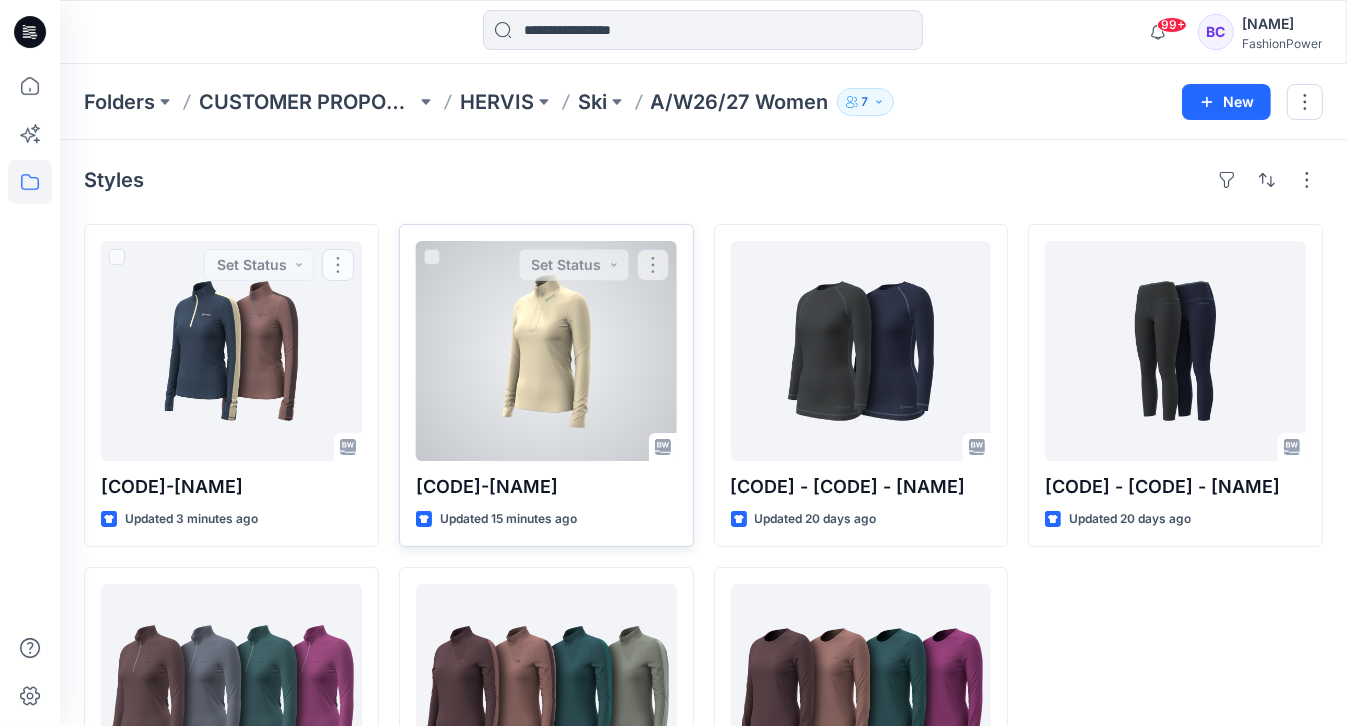 click at bounding box center [546, 351] 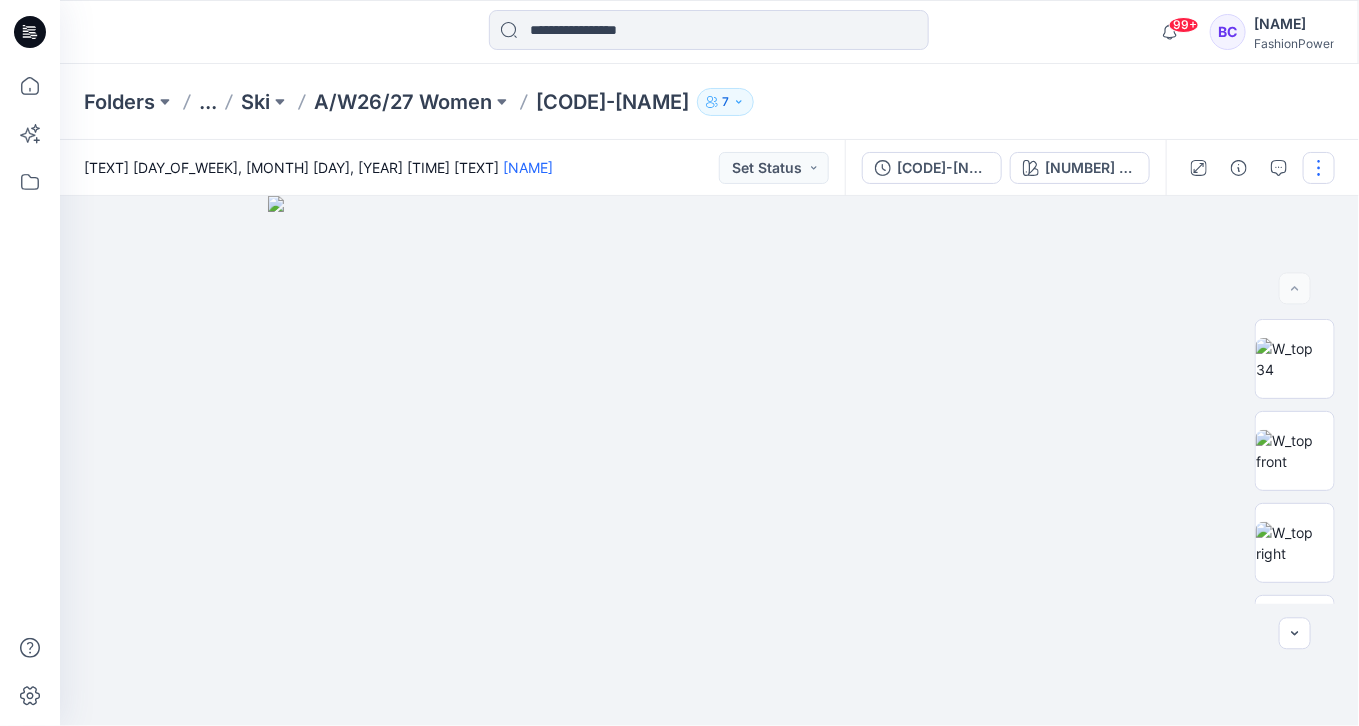 drag, startPoint x: 1333, startPoint y: 175, endPoint x: 1323, endPoint y: 180, distance: 11.18034 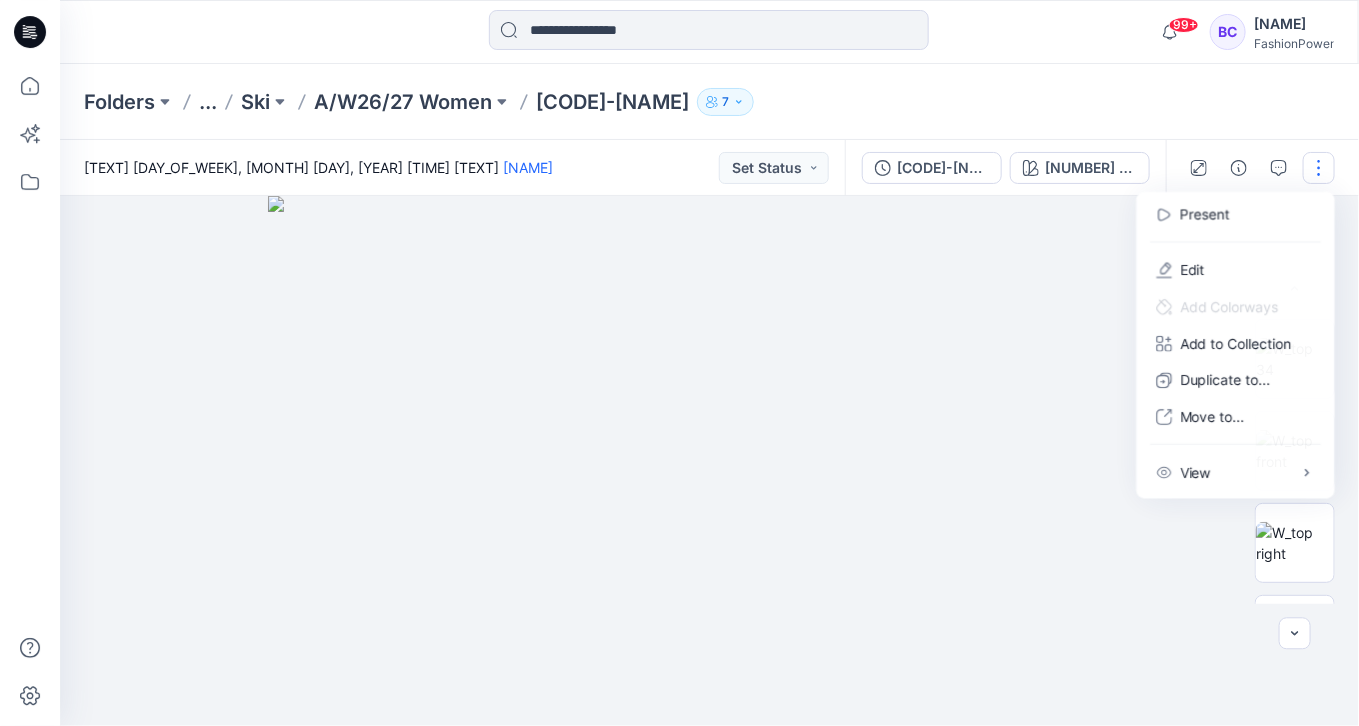 click at bounding box center [1319, 168] 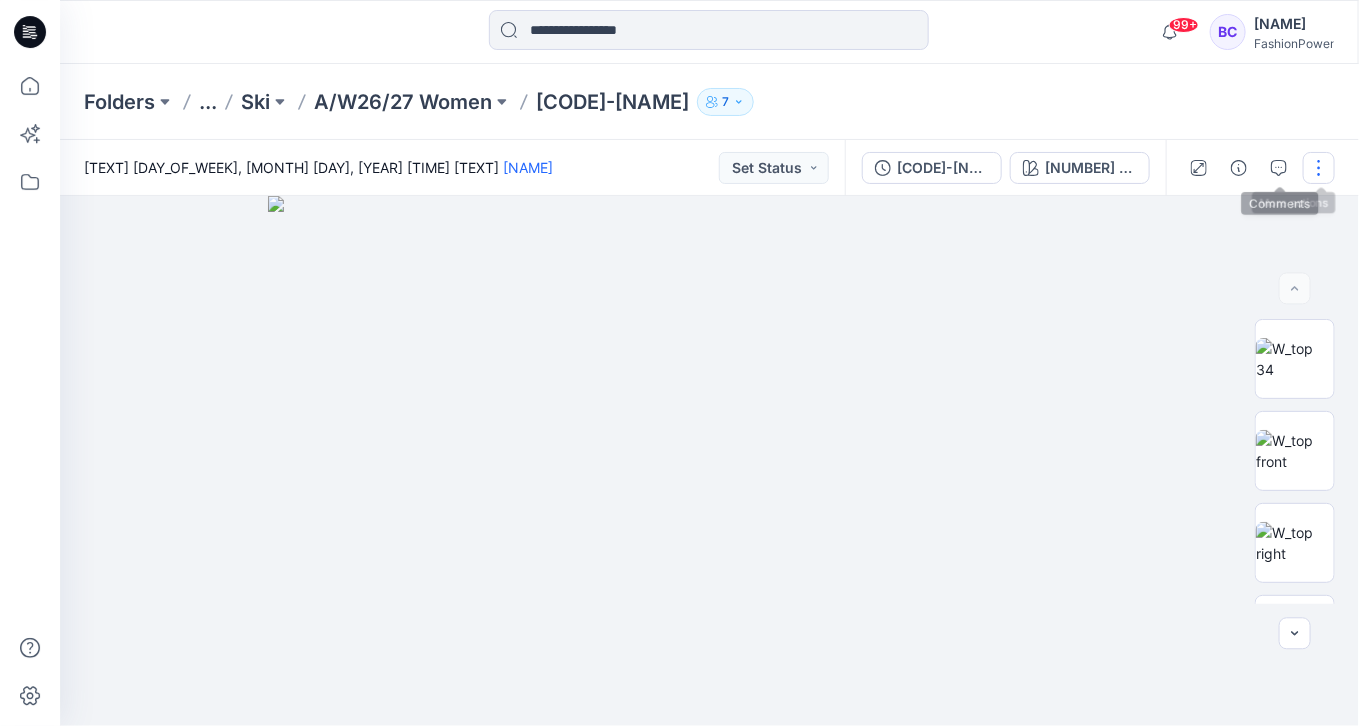 click at bounding box center (1319, 168) 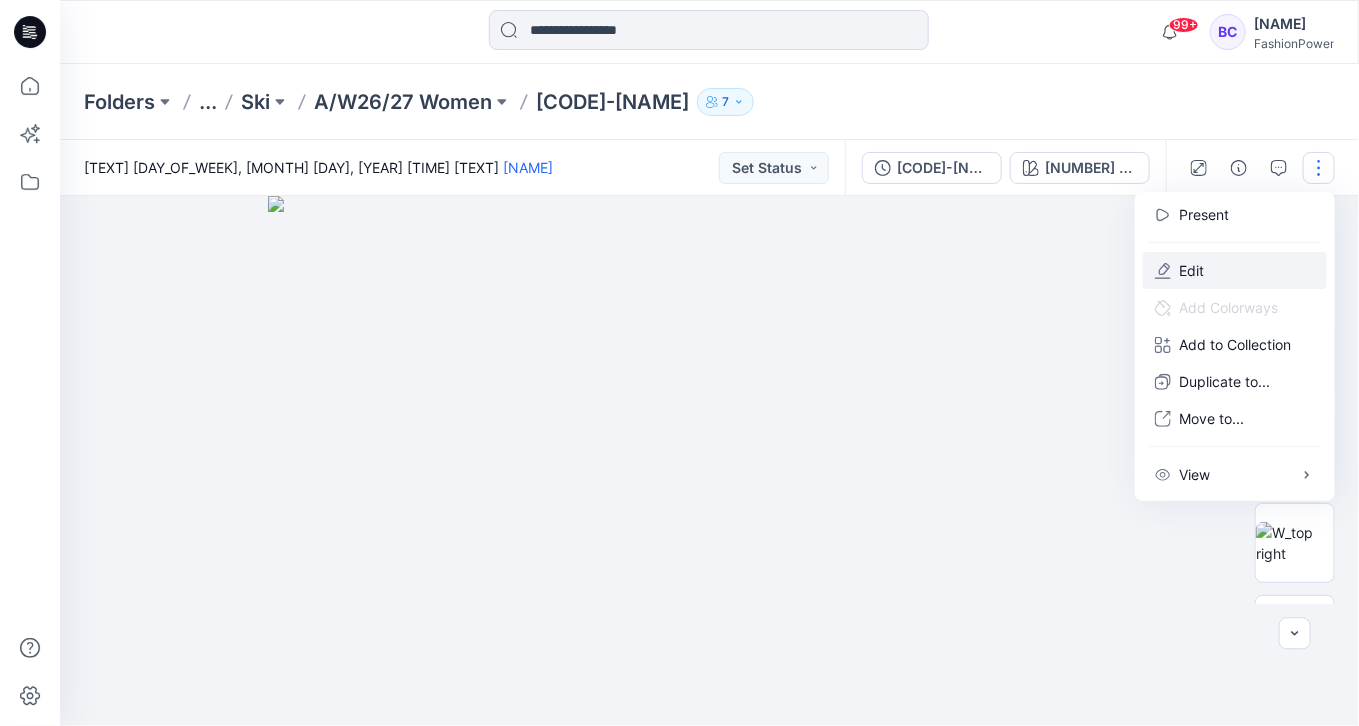 click on "Edit" at bounding box center [1235, 270] 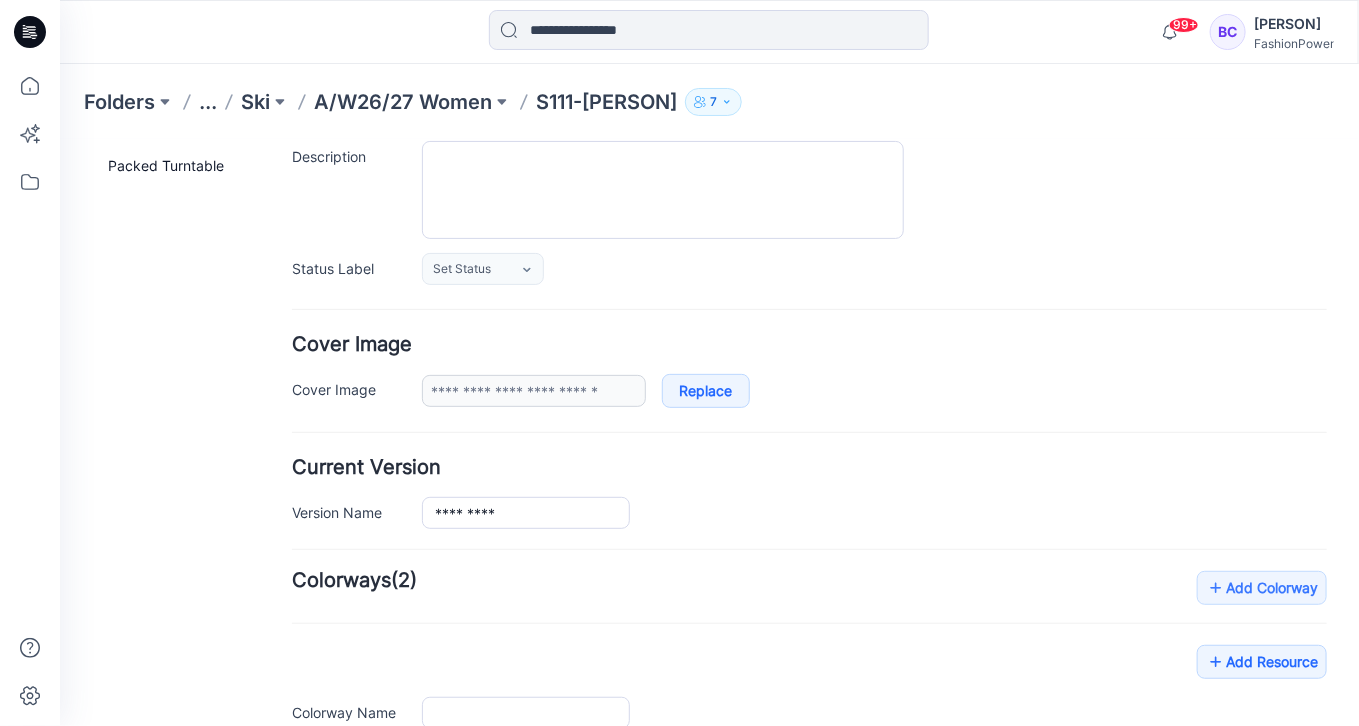 scroll, scrollTop: 400, scrollLeft: 0, axis: vertical 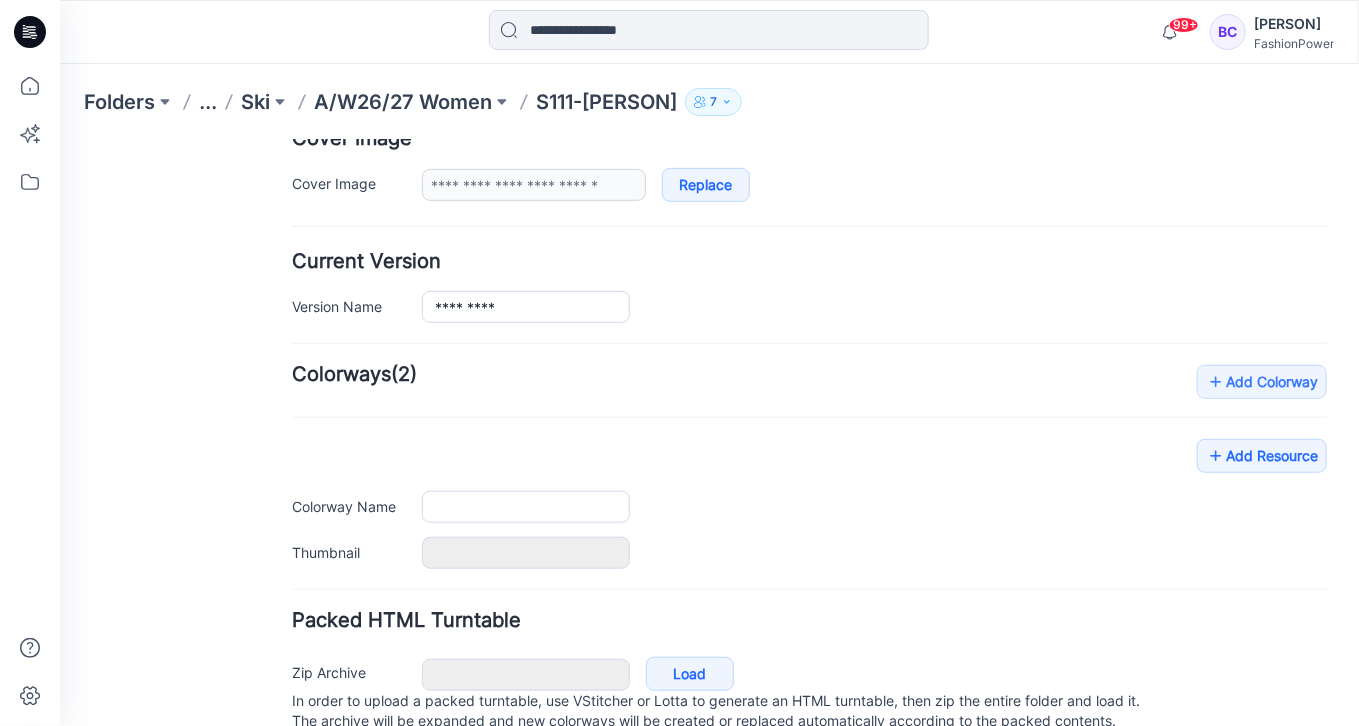 type on "*********" 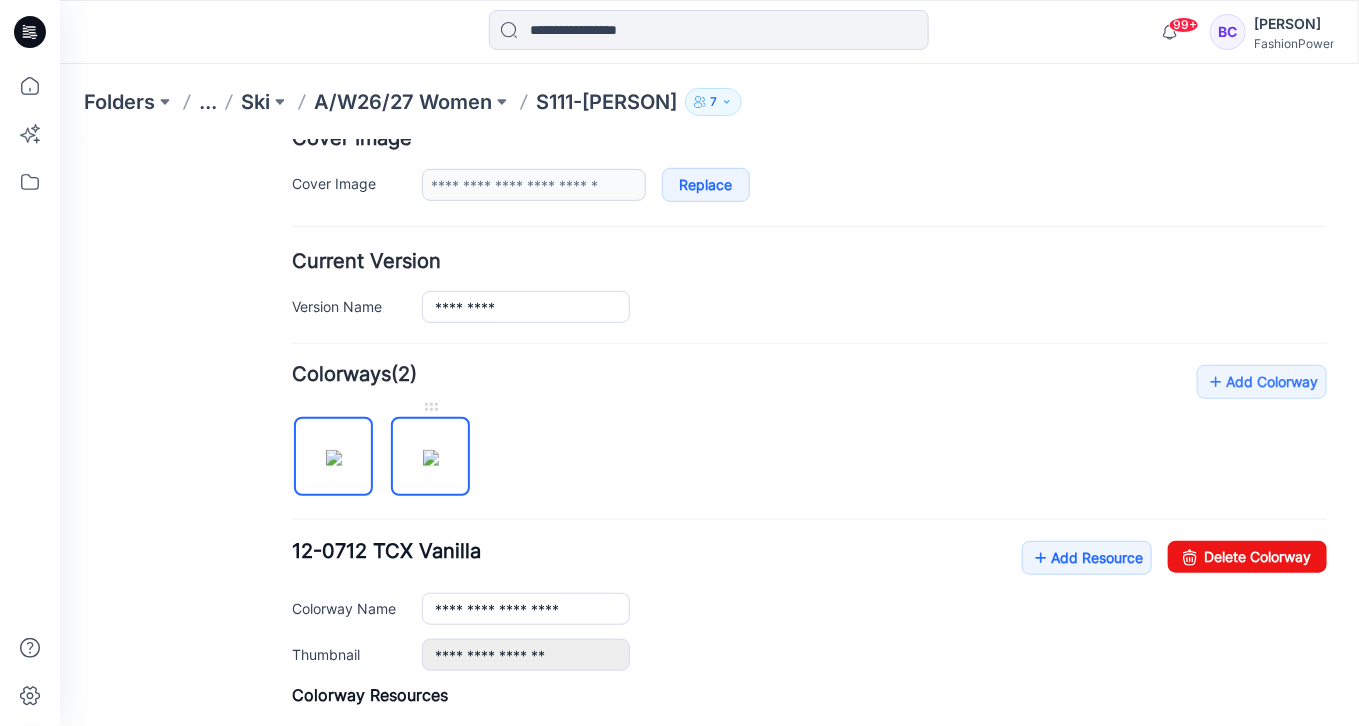click at bounding box center [430, 457] 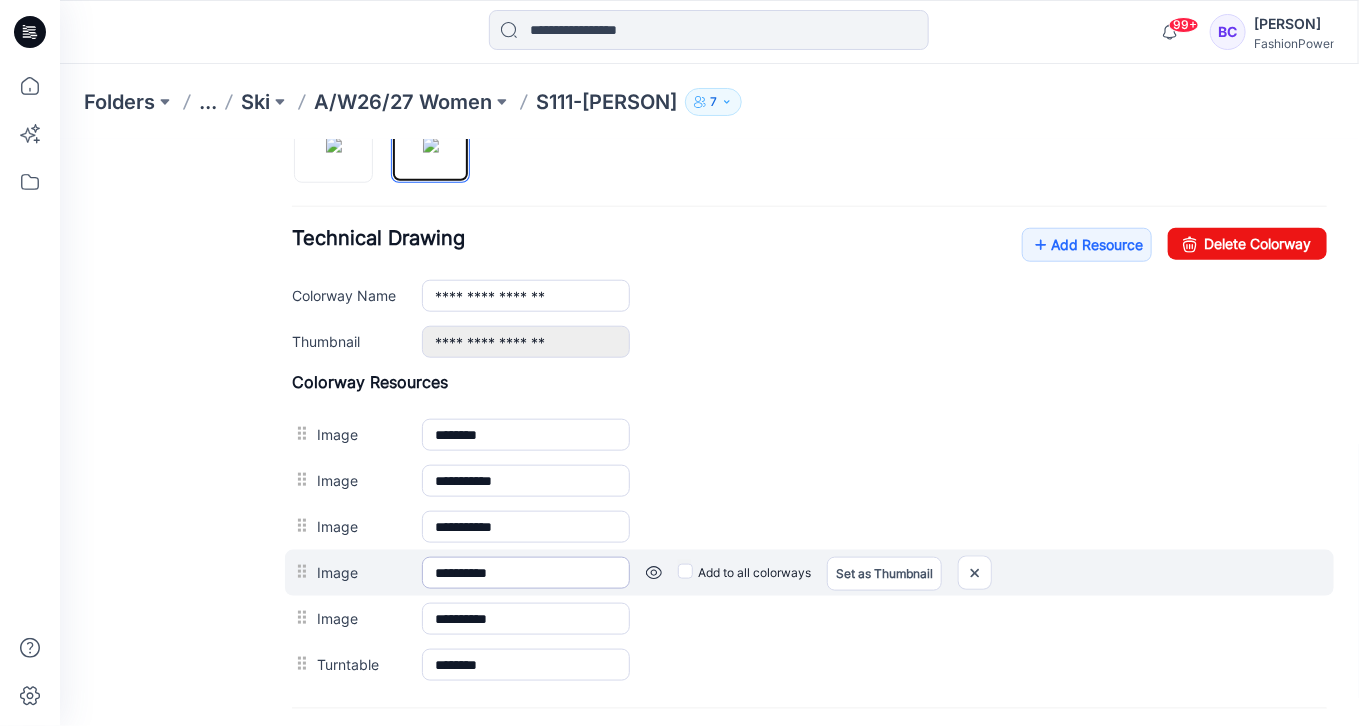 scroll, scrollTop: 800, scrollLeft: 0, axis: vertical 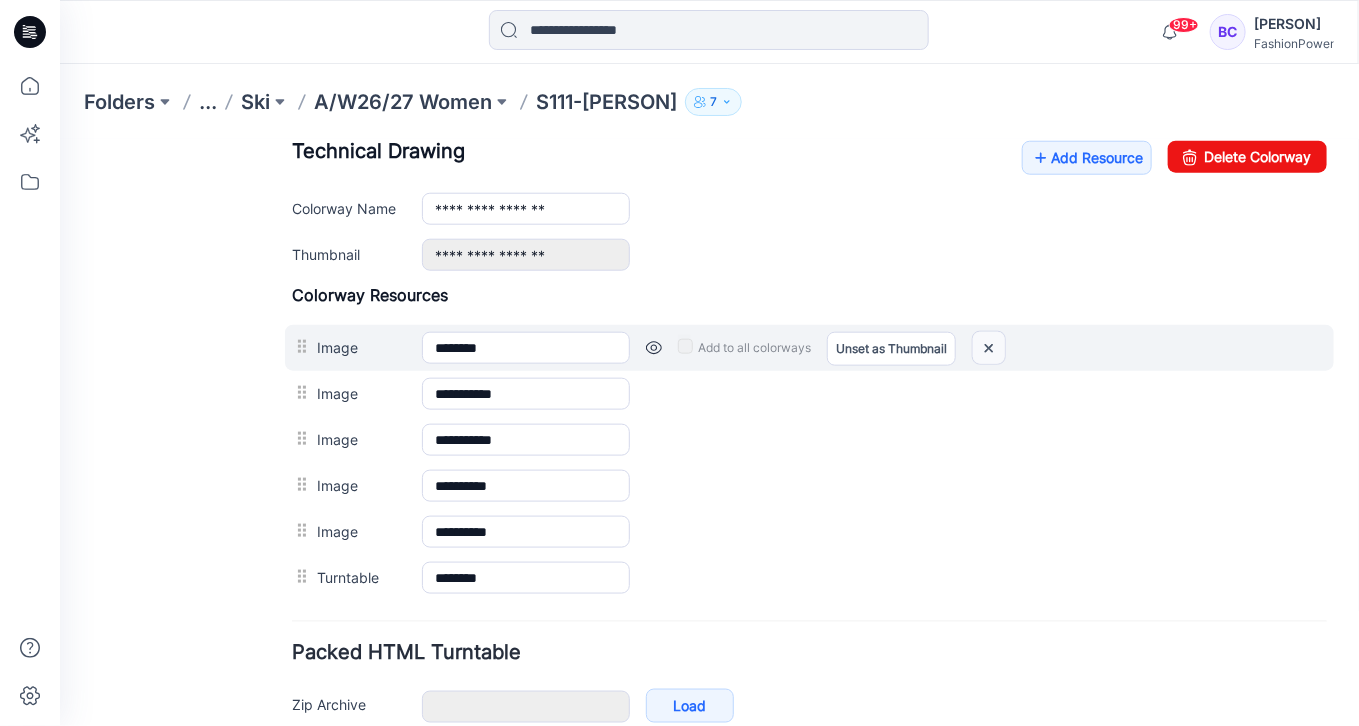 click at bounding box center (988, 347) 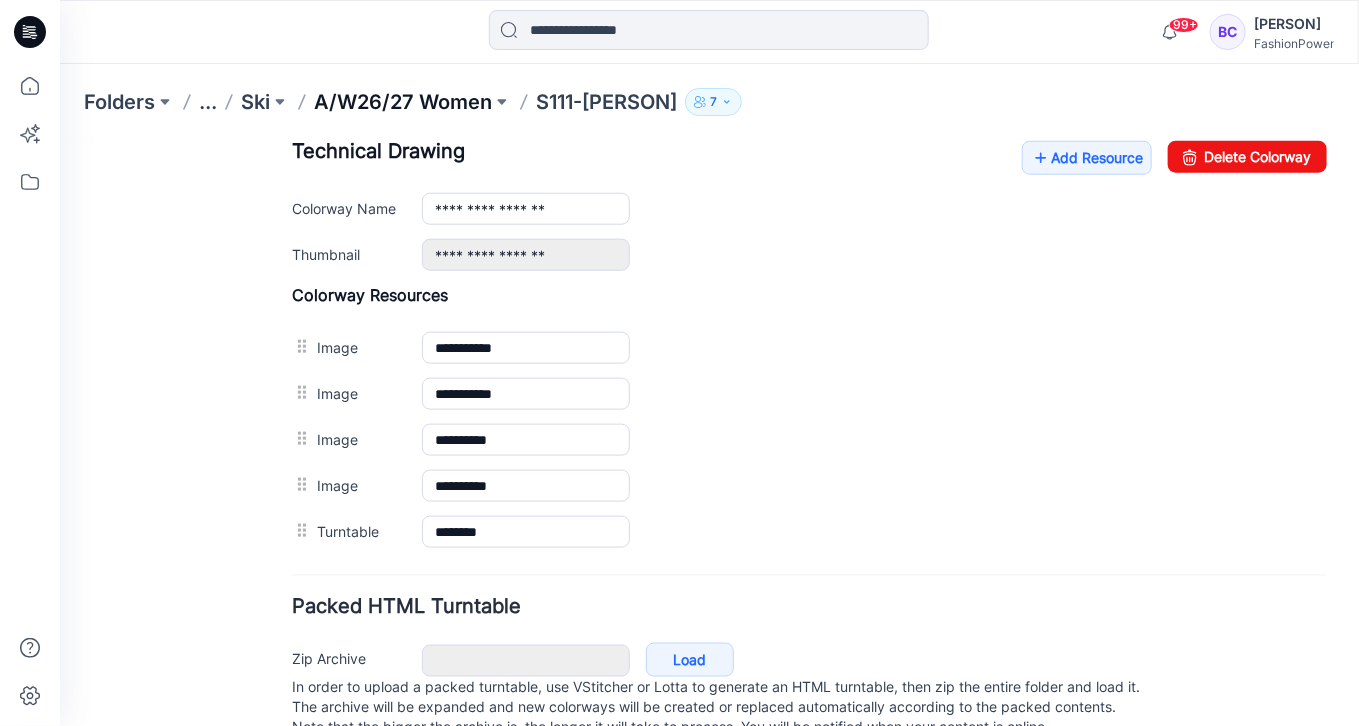 click on "A/W26/27 Women" at bounding box center (403, 102) 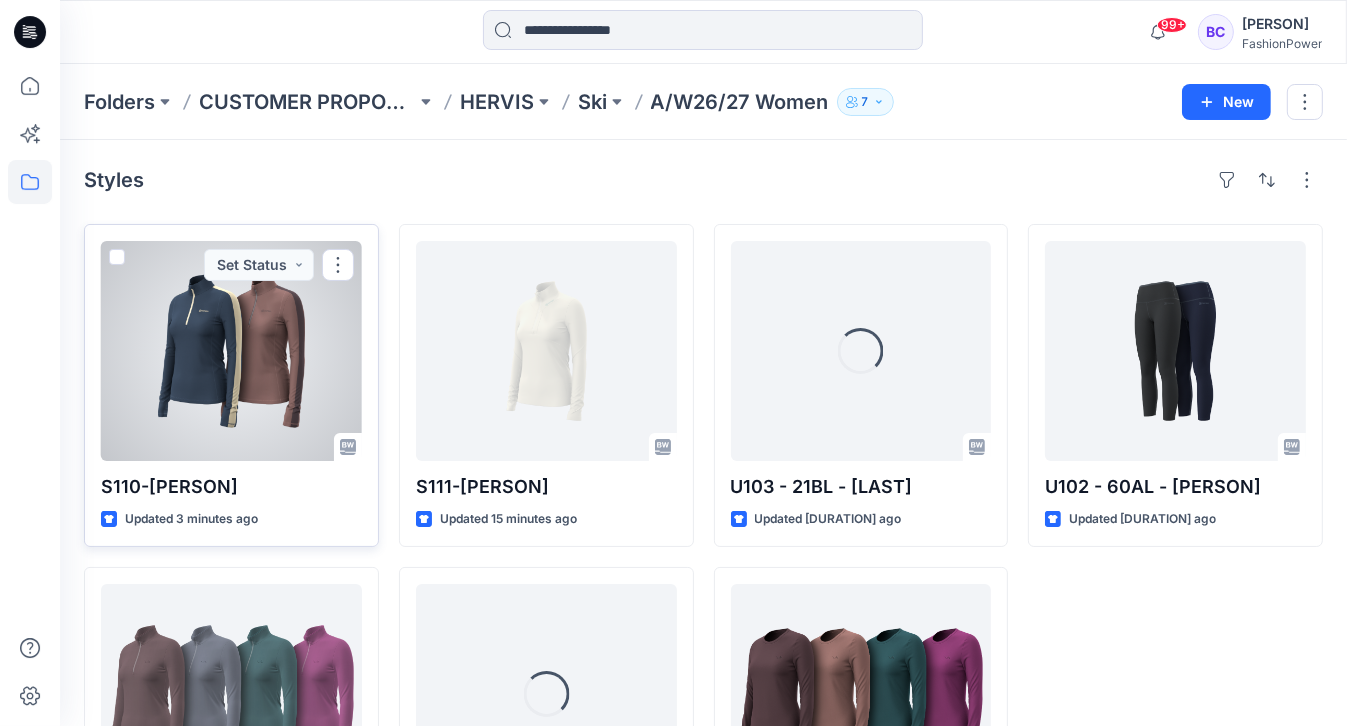 click at bounding box center (231, 351) 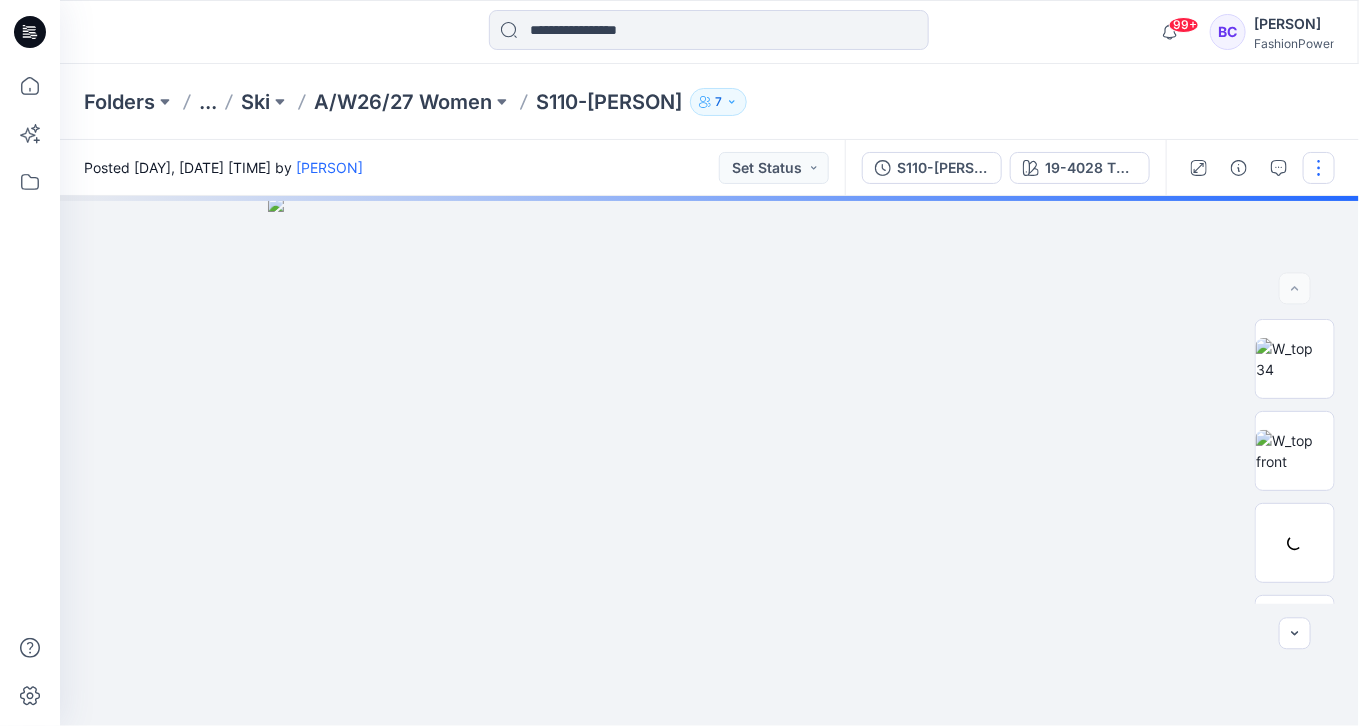 click at bounding box center (1319, 168) 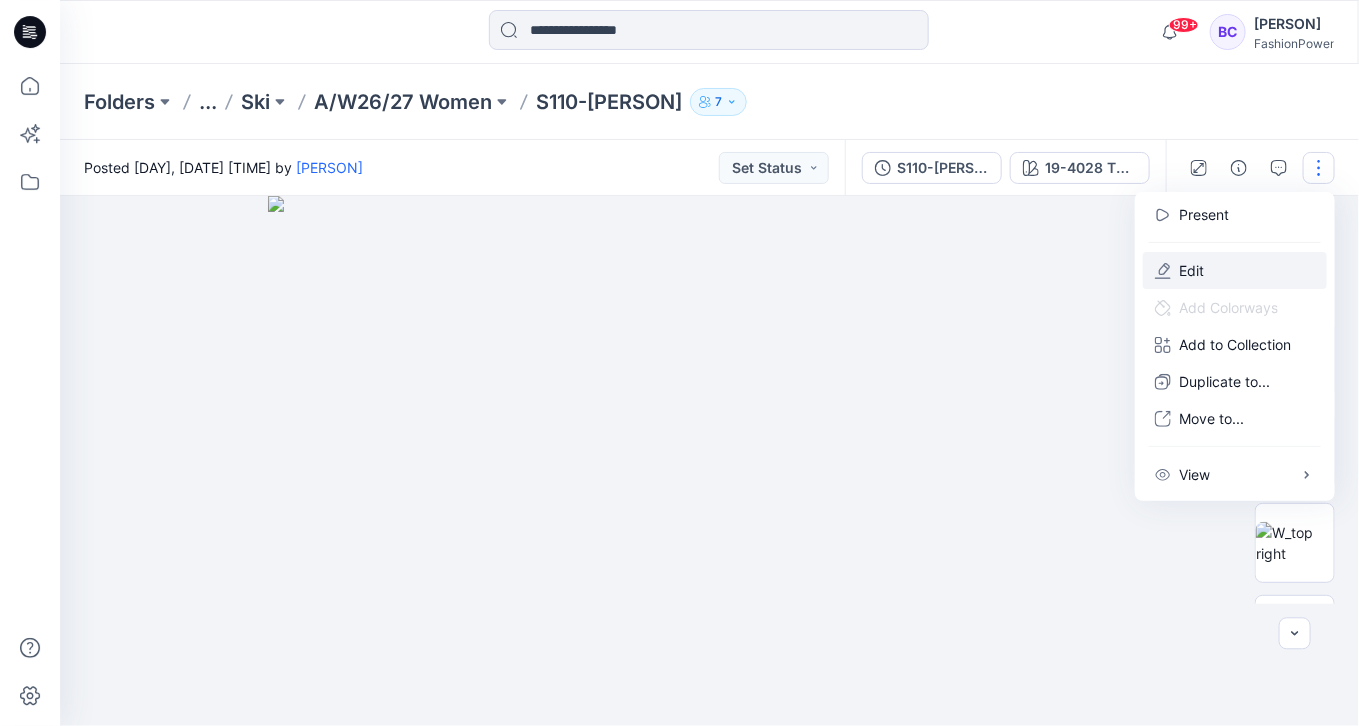 click on "Edit" at bounding box center [1235, 270] 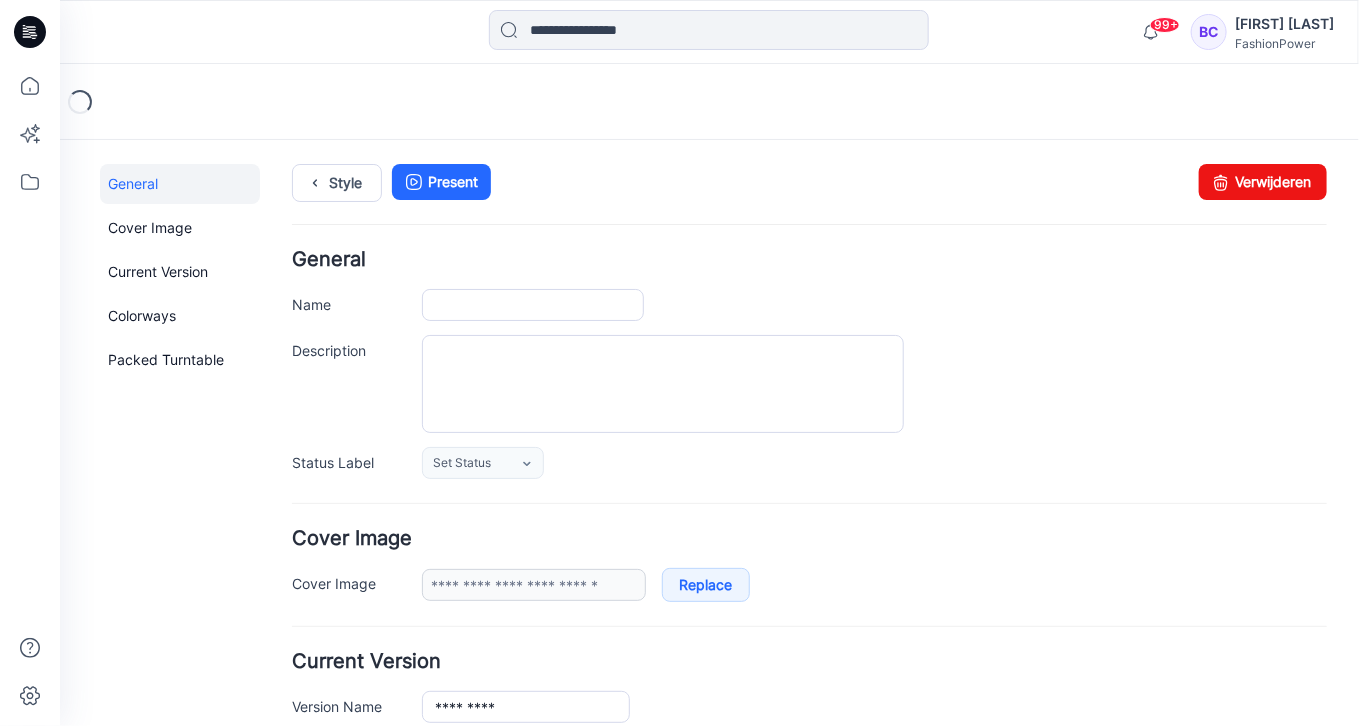 scroll, scrollTop: 0, scrollLeft: 0, axis: both 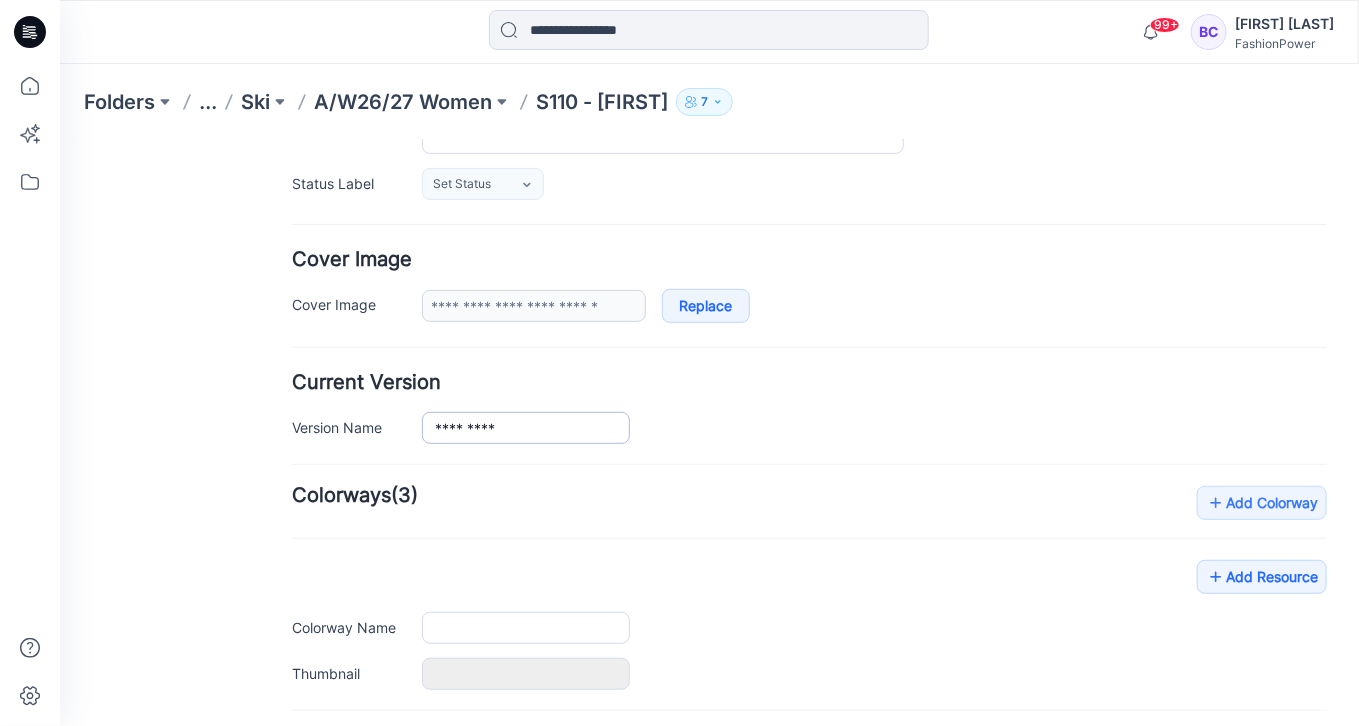 type on "*********" 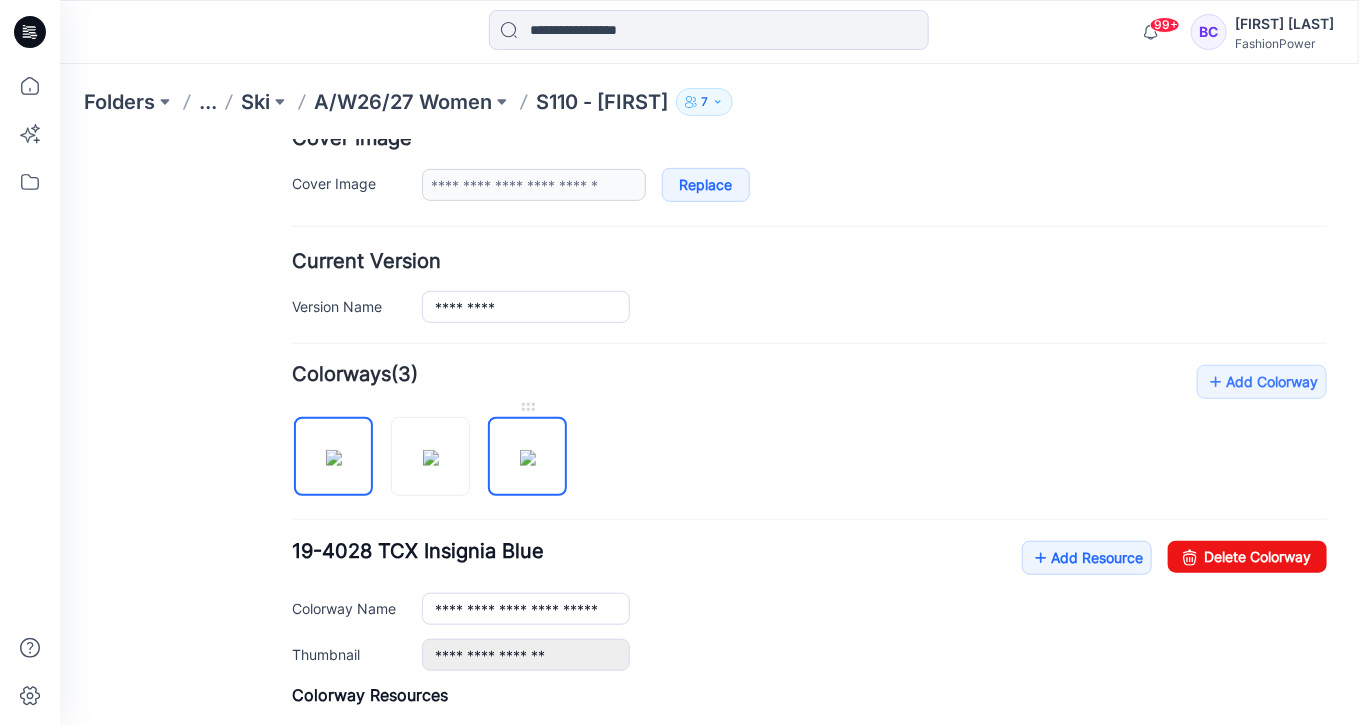 click at bounding box center (527, 457) 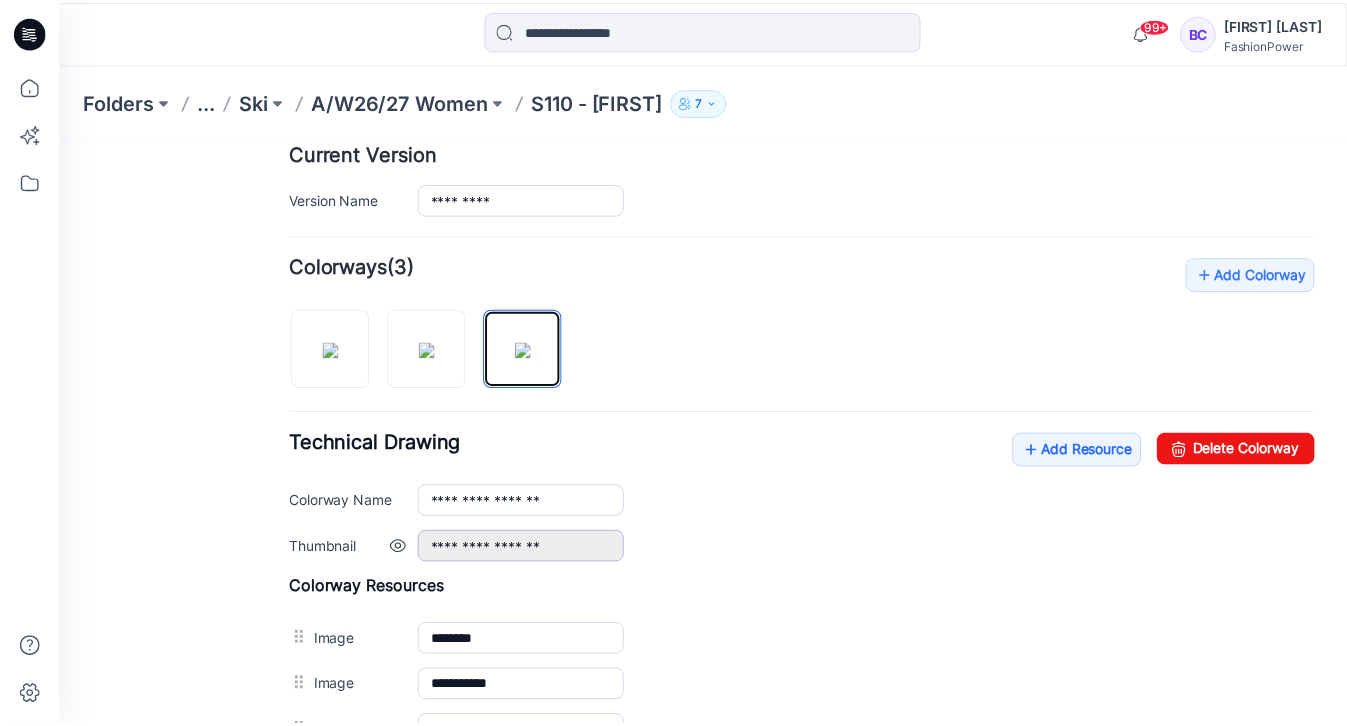 scroll, scrollTop: 560, scrollLeft: 0, axis: vertical 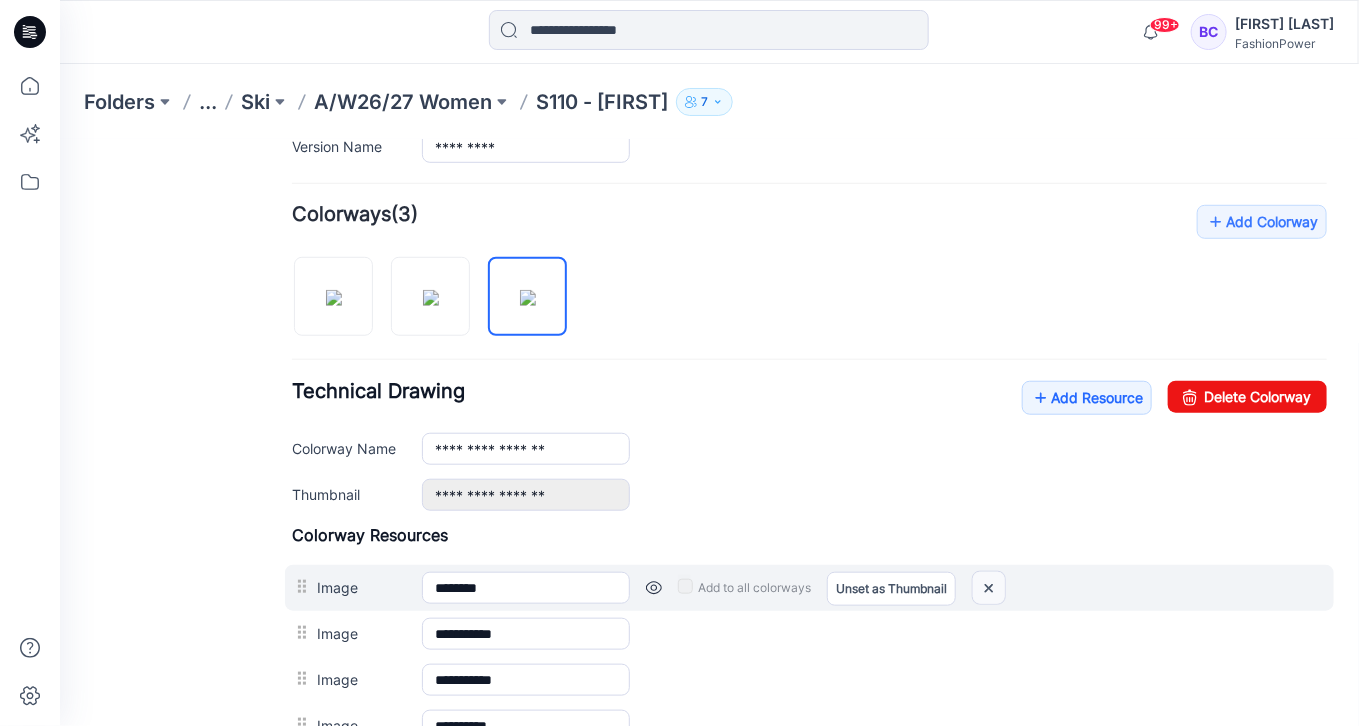 click at bounding box center [988, 587] 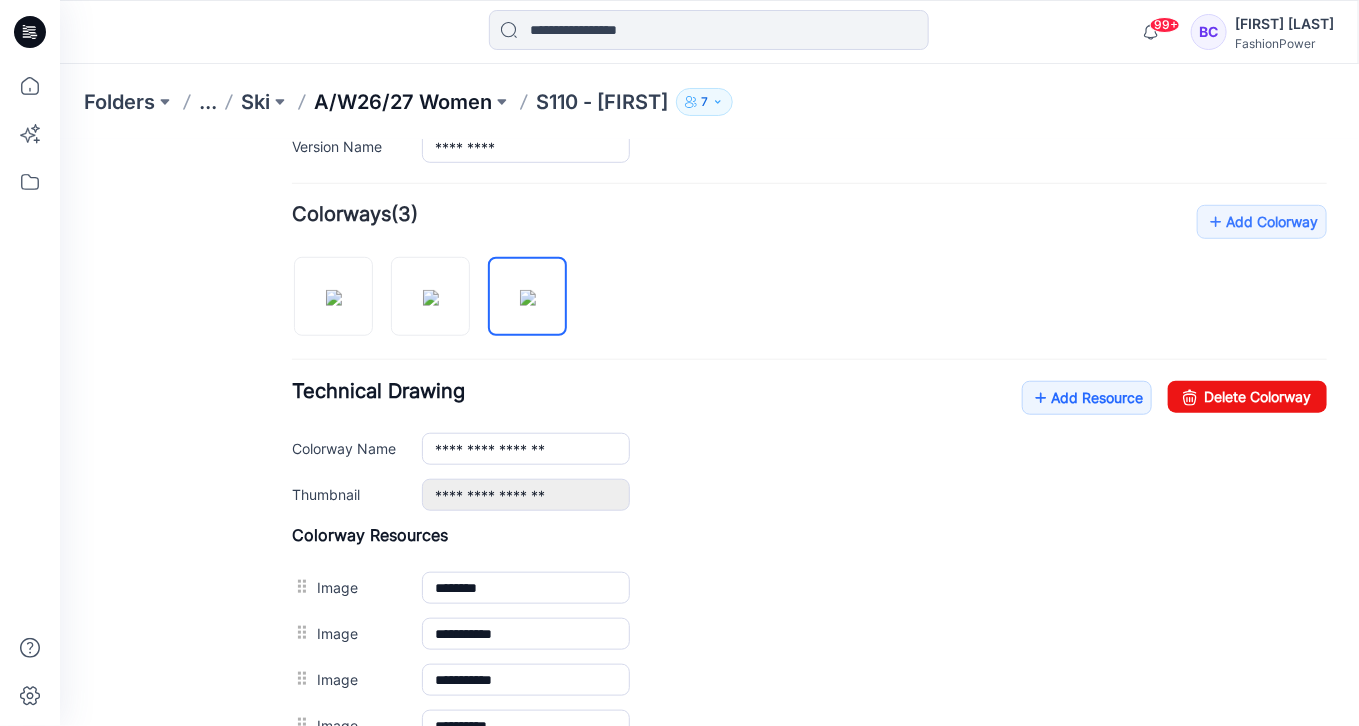 click on "A/W26/27 Women" at bounding box center (403, 102) 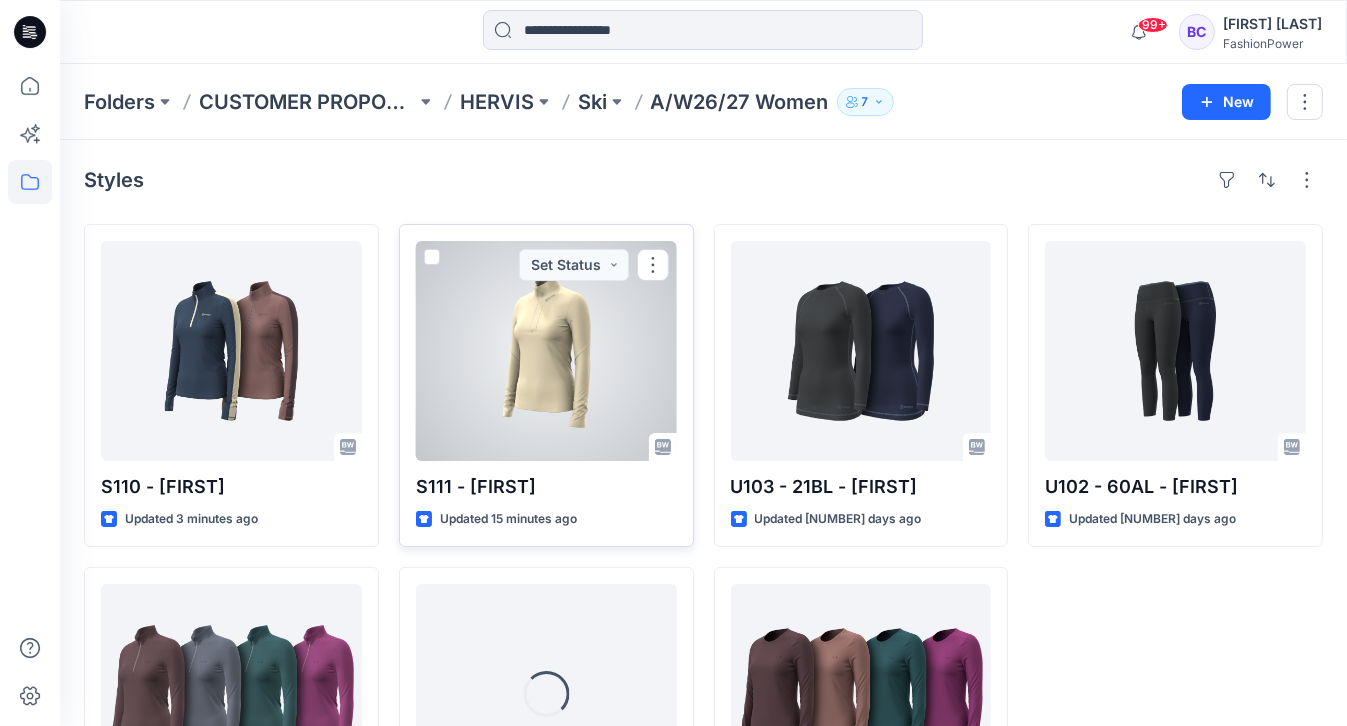 click at bounding box center (546, 351) 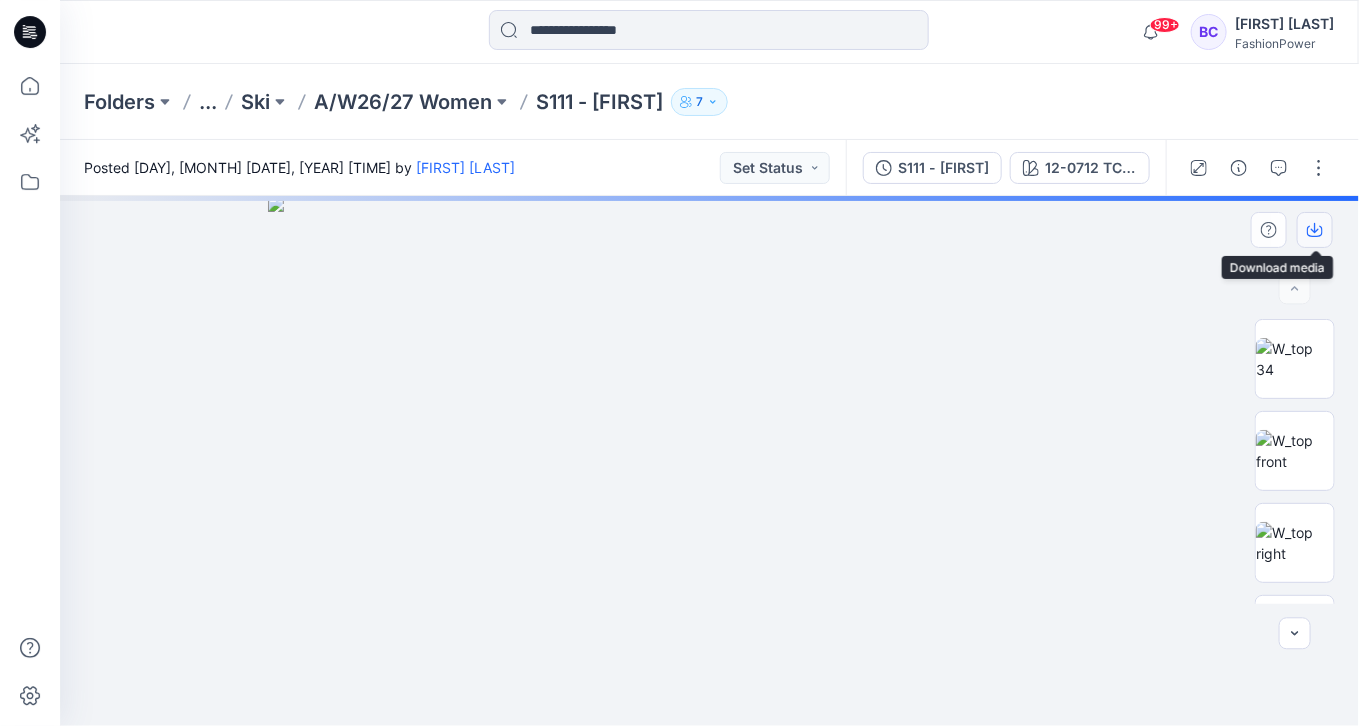 click 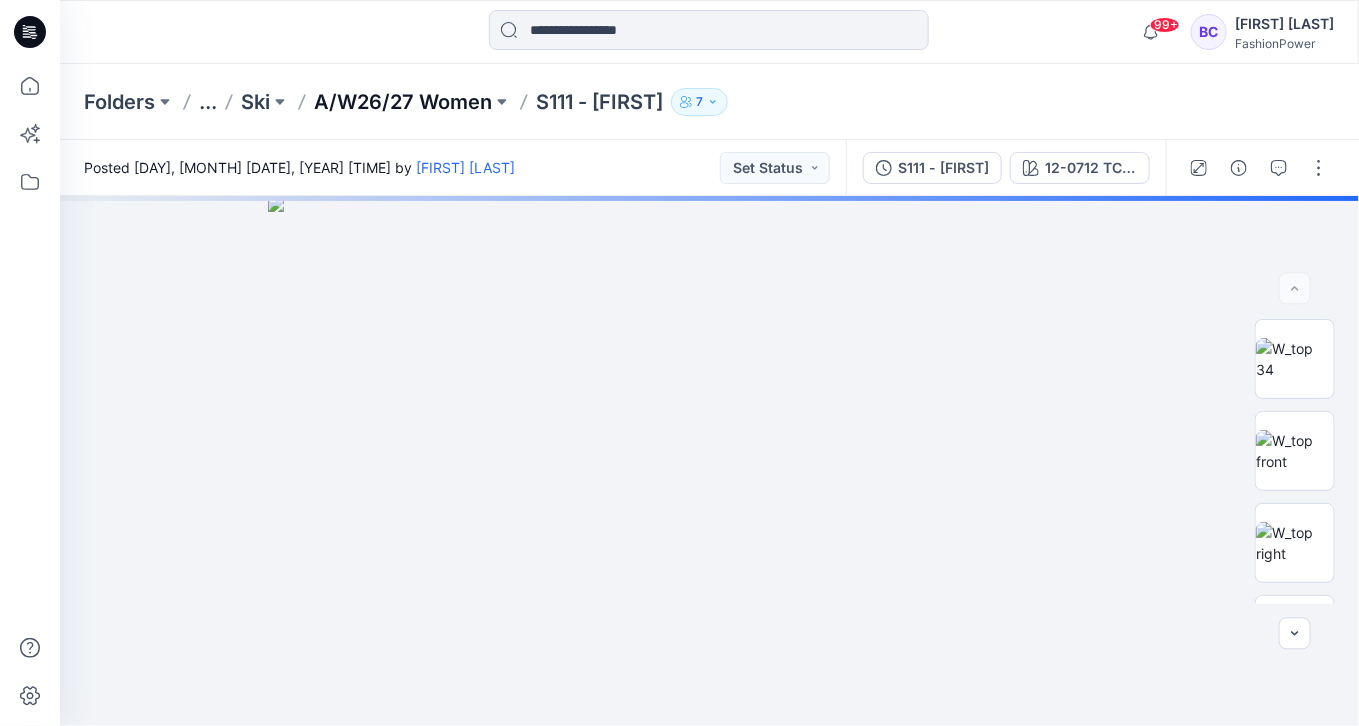 click on "A/W26/27 Women" at bounding box center [403, 102] 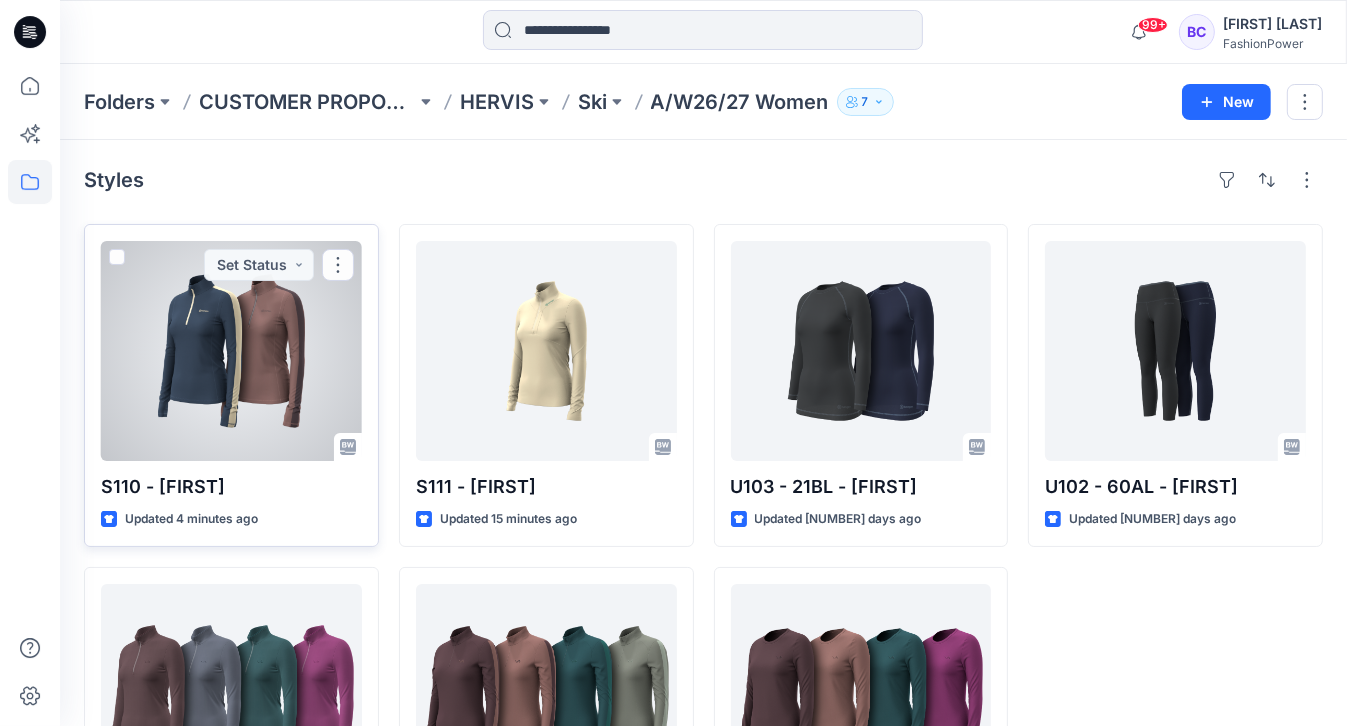 click at bounding box center [231, 351] 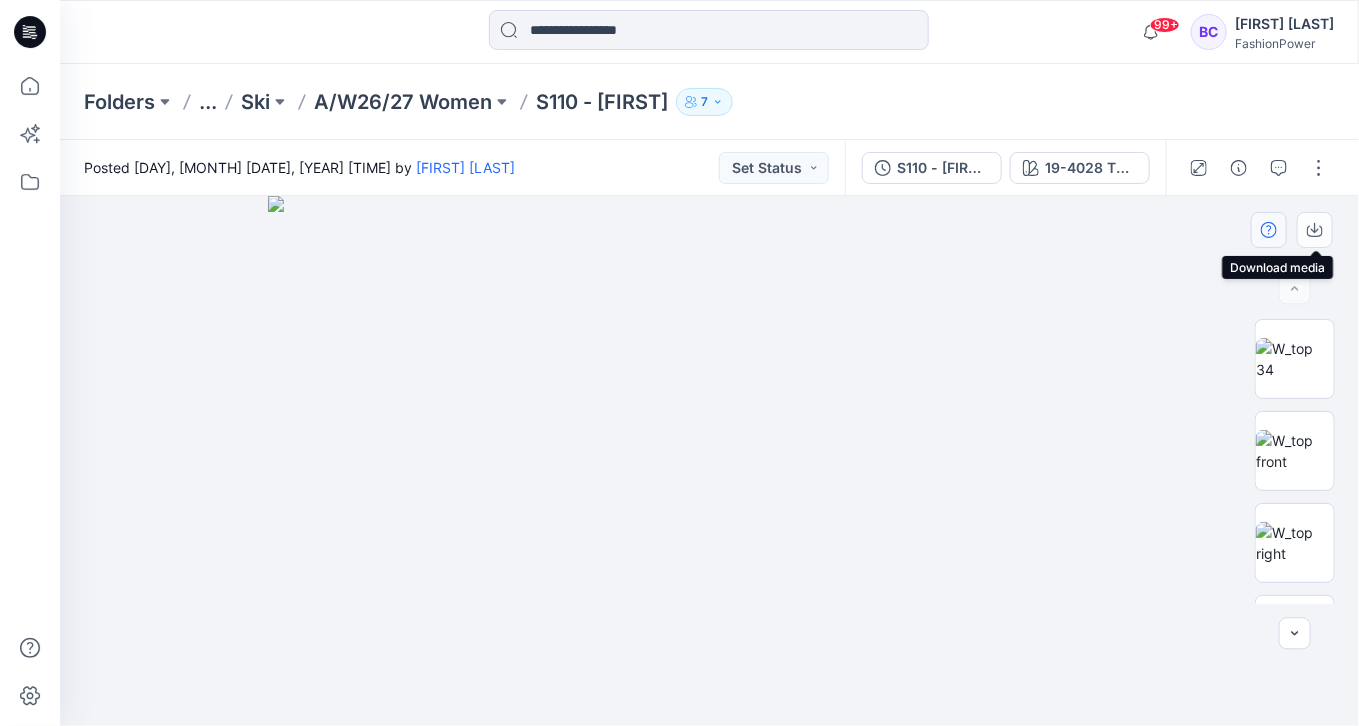 drag, startPoint x: 1322, startPoint y: 236, endPoint x: 1277, endPoint y: 237, distance: 45.01111 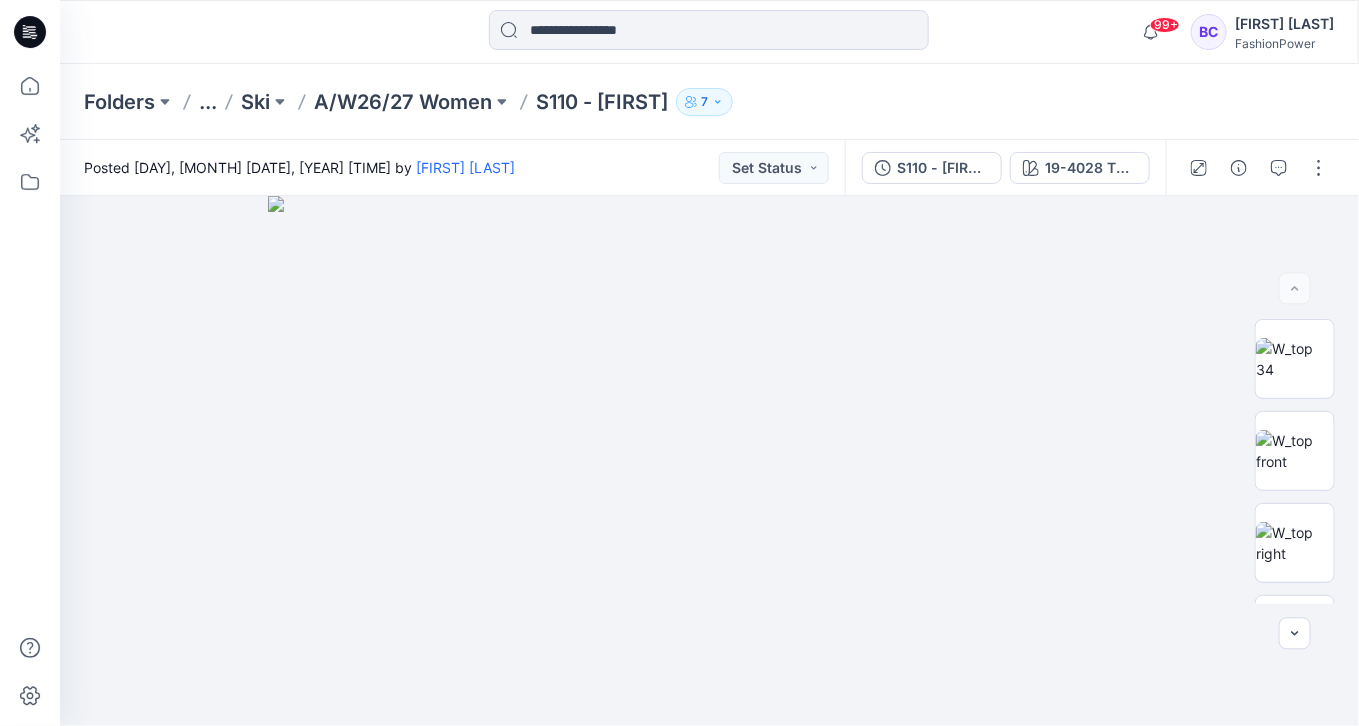 click on "[TEXT] ... [TEXT] [TEXT] [NAME] [NUMBER]" at bounding box center (709, 102) 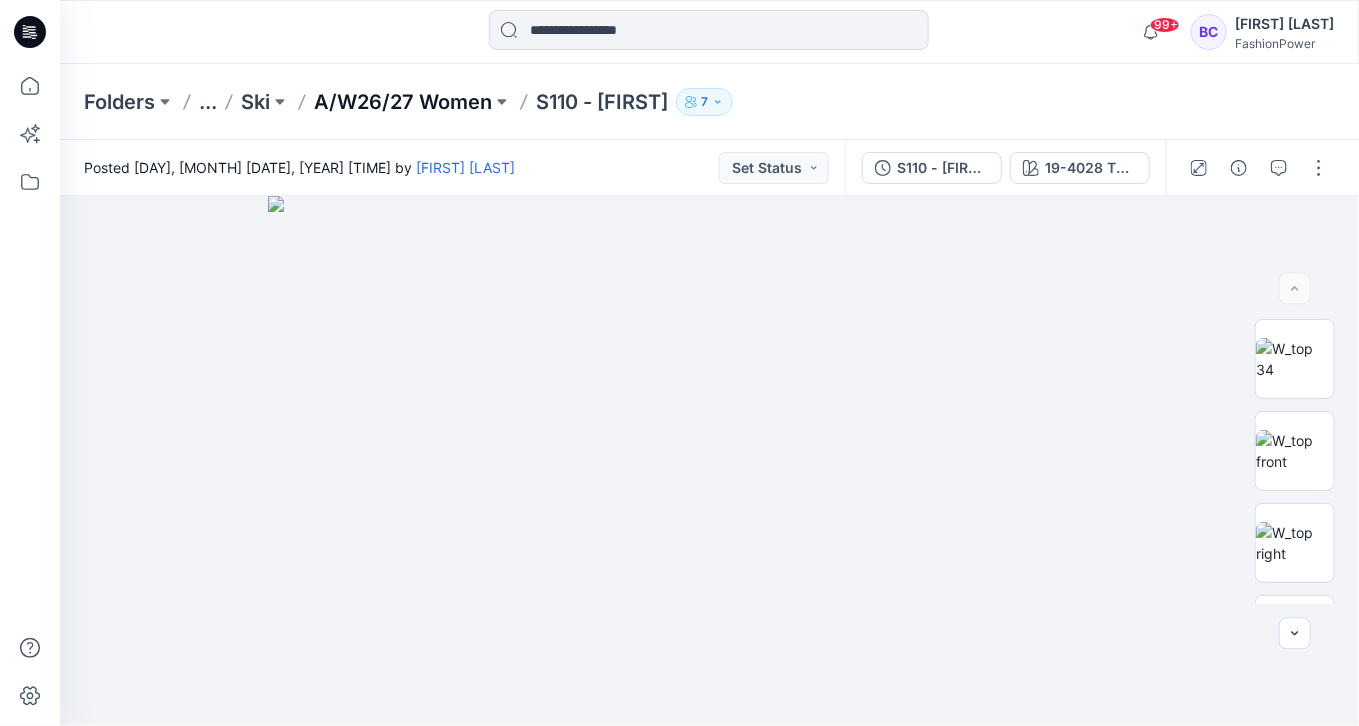 click on "A/W26/27 Women" at bounding box center [403, 102] 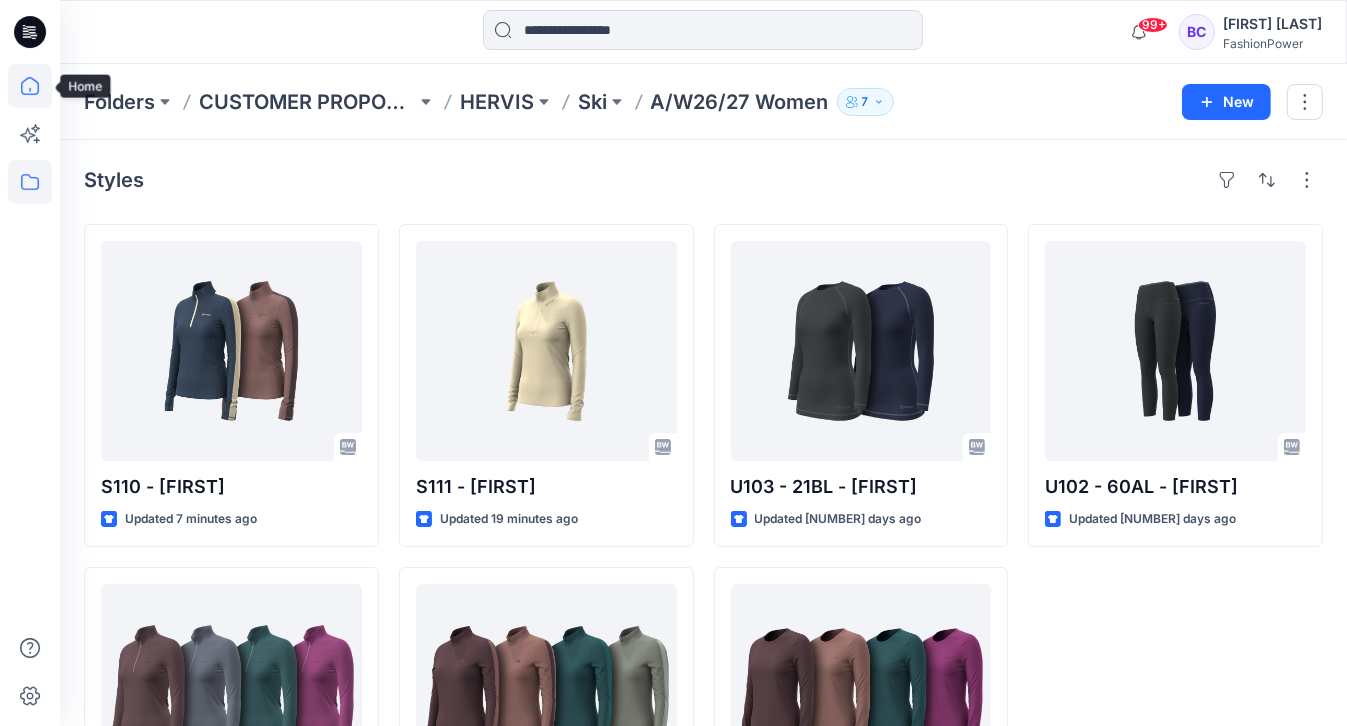 click 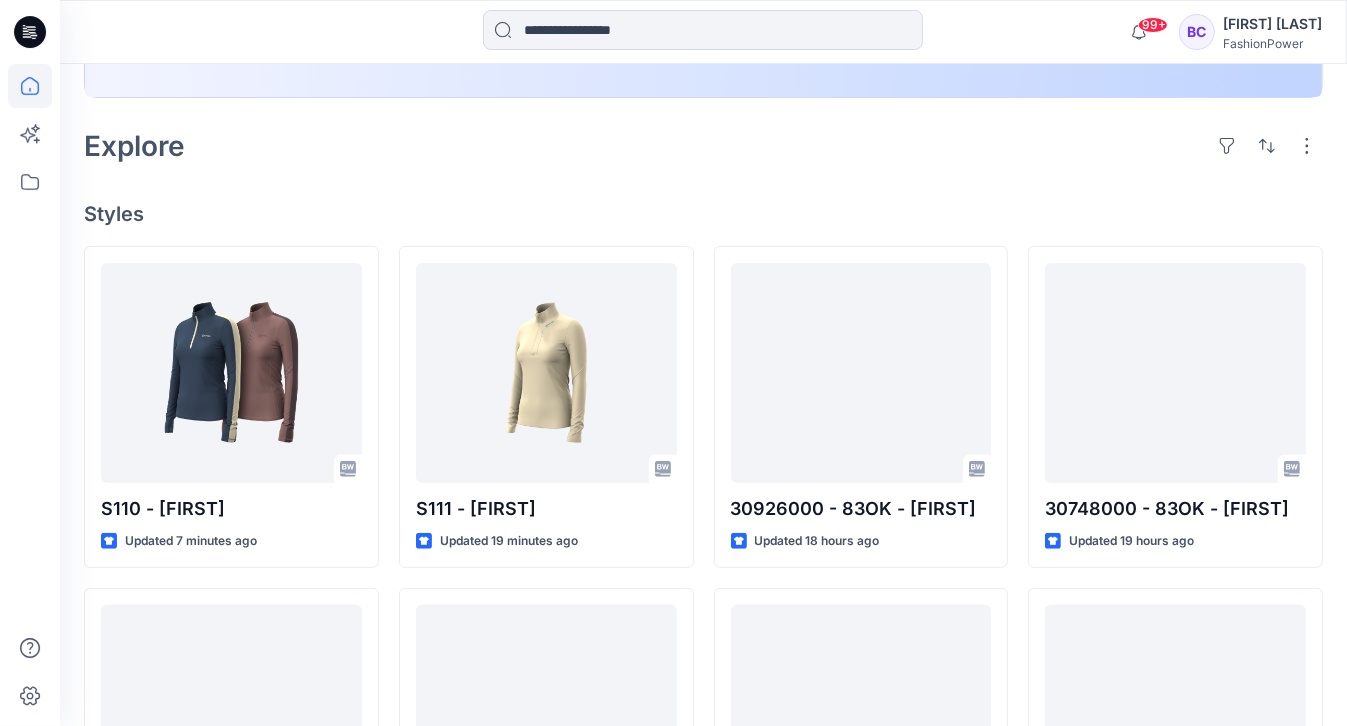 scroll, scrollTop: 416, scrollLeft: 0, axis: vertical 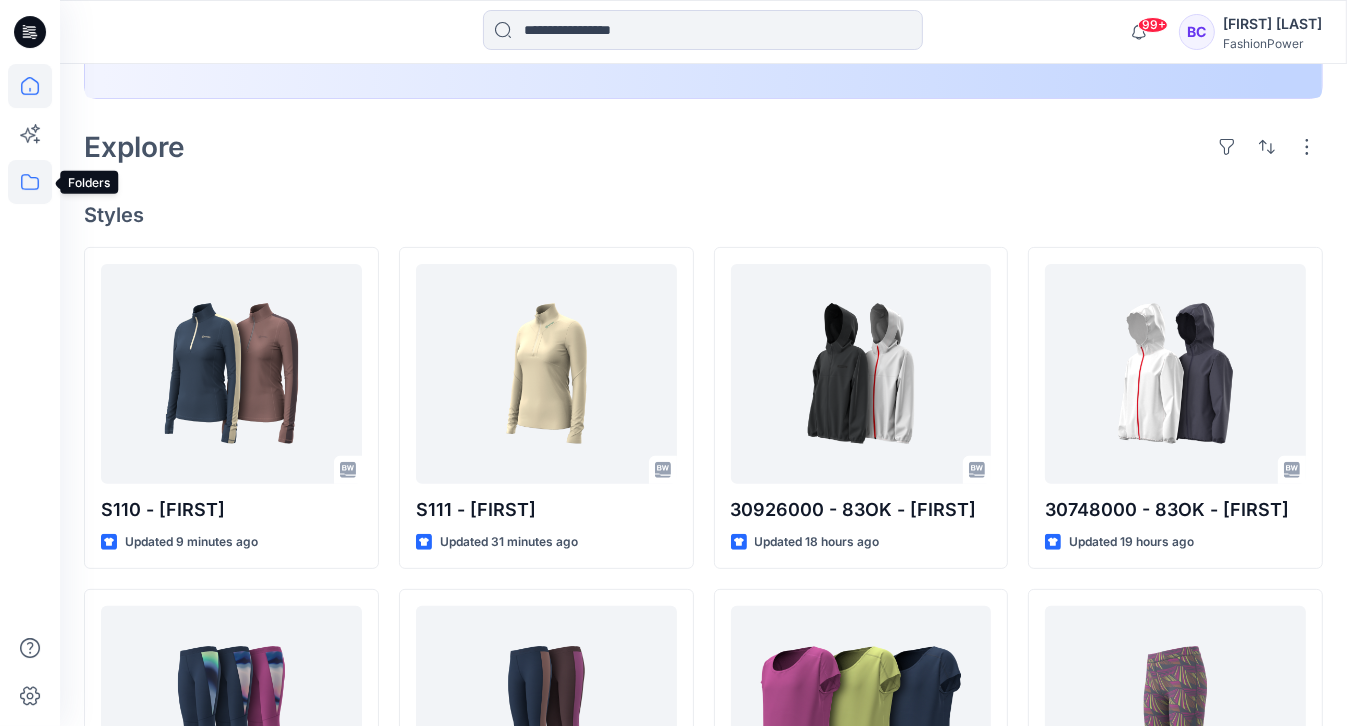 click 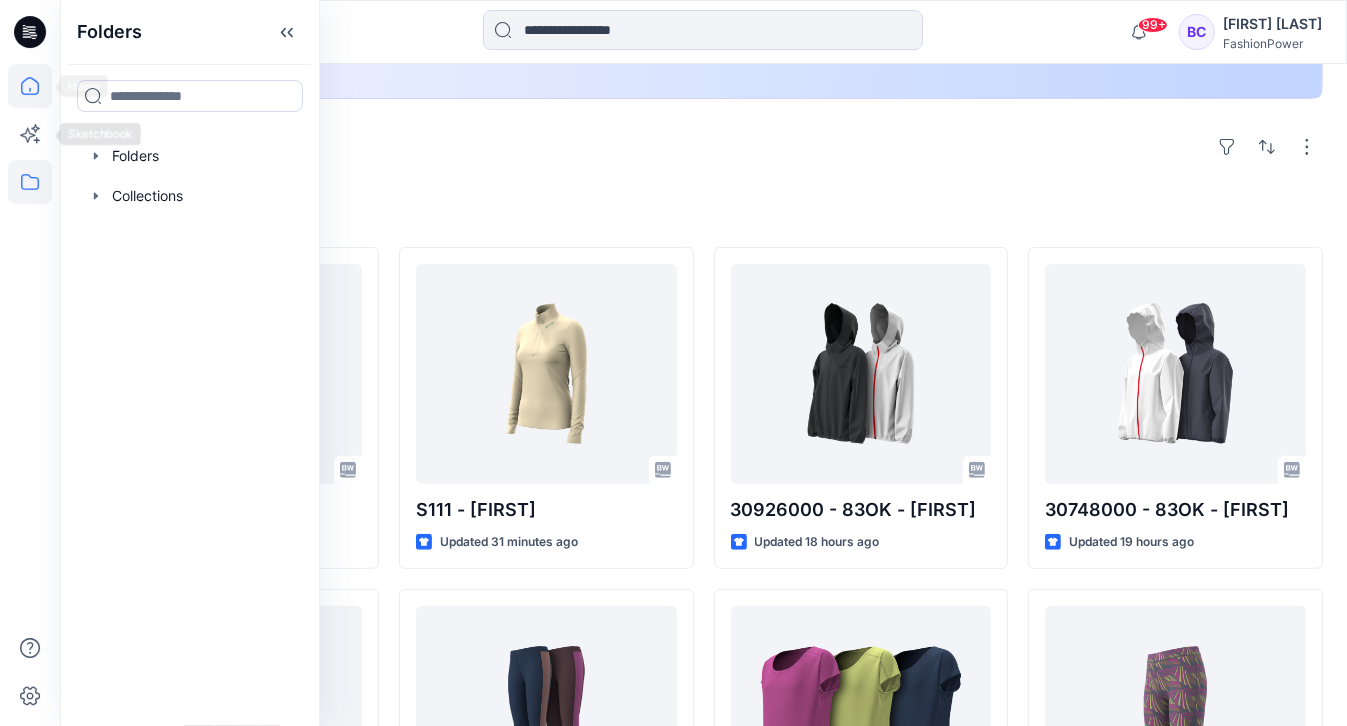 click 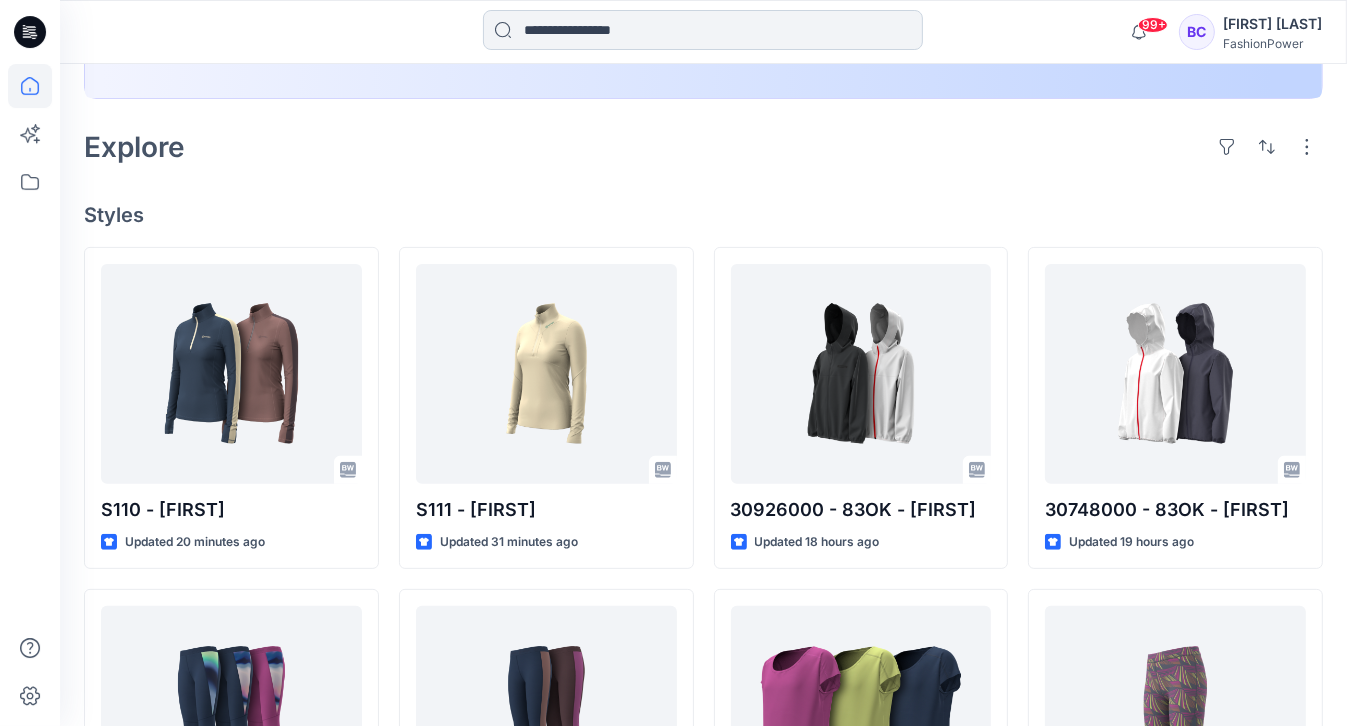 click at bounding box center (703, 30) 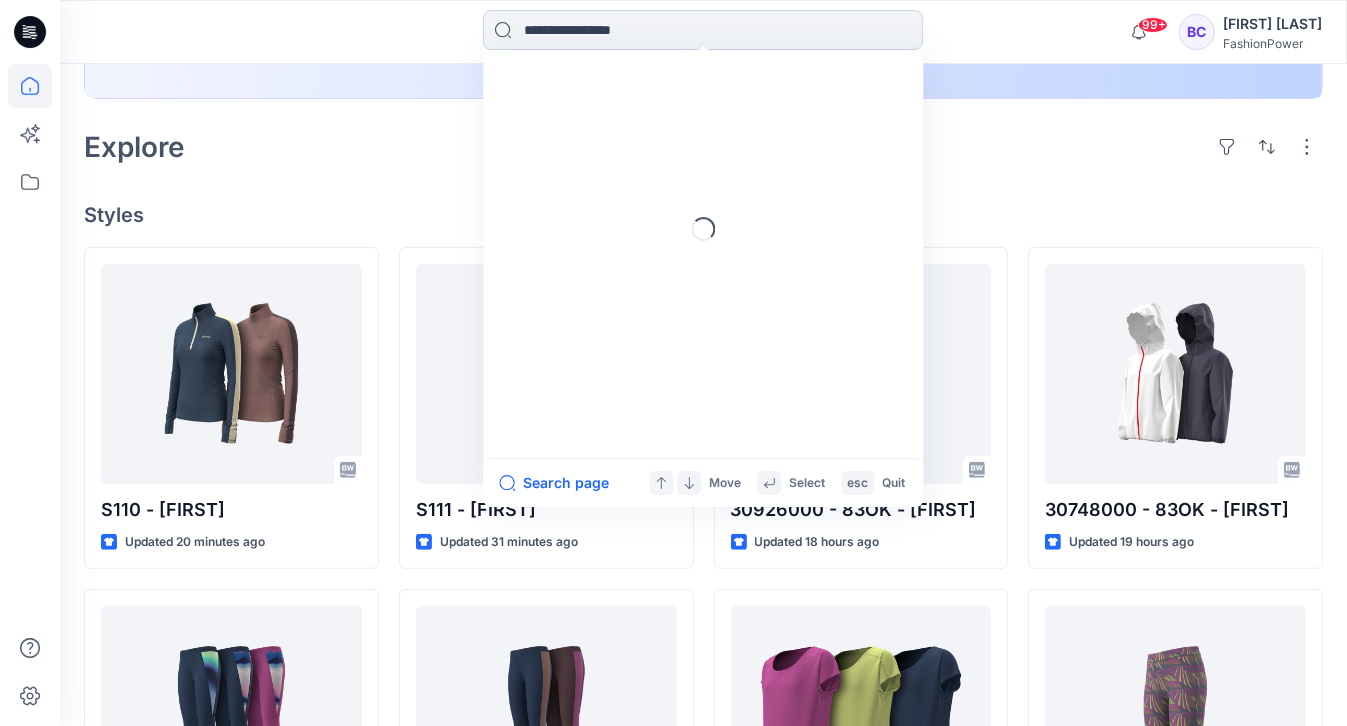 paste on "********" 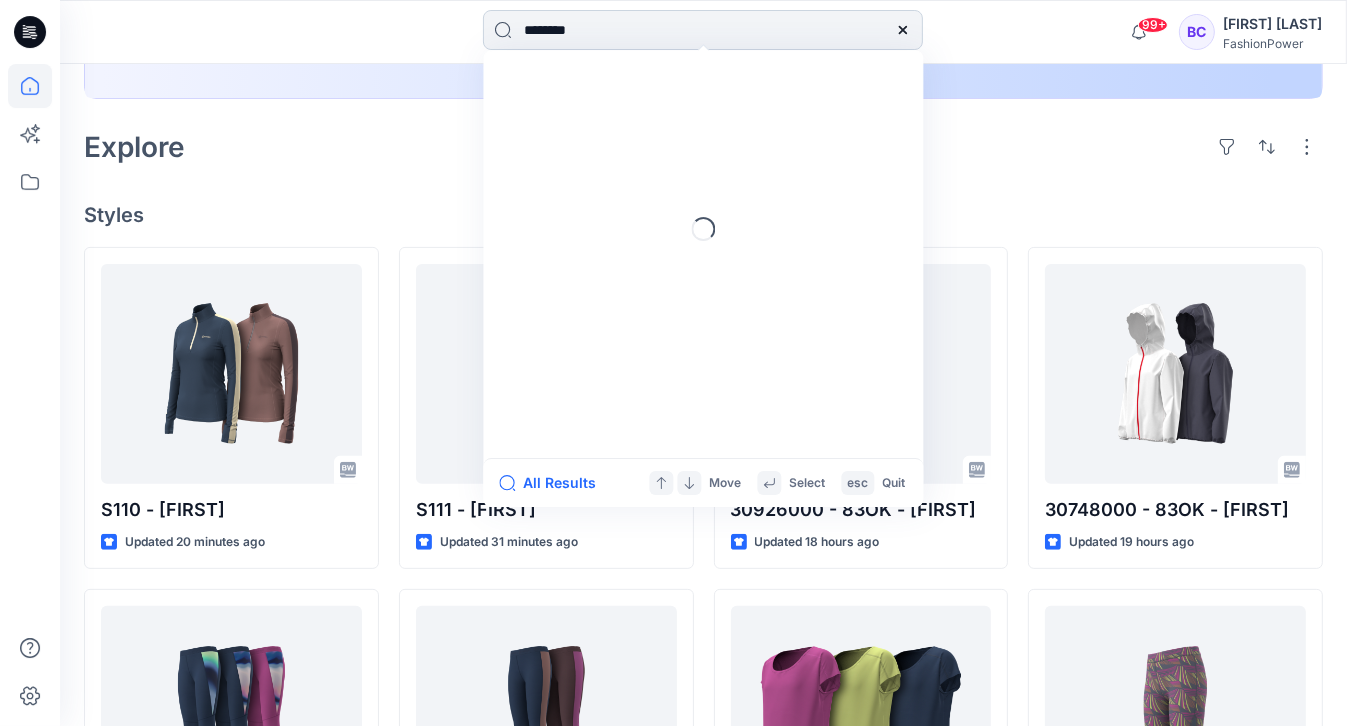 type 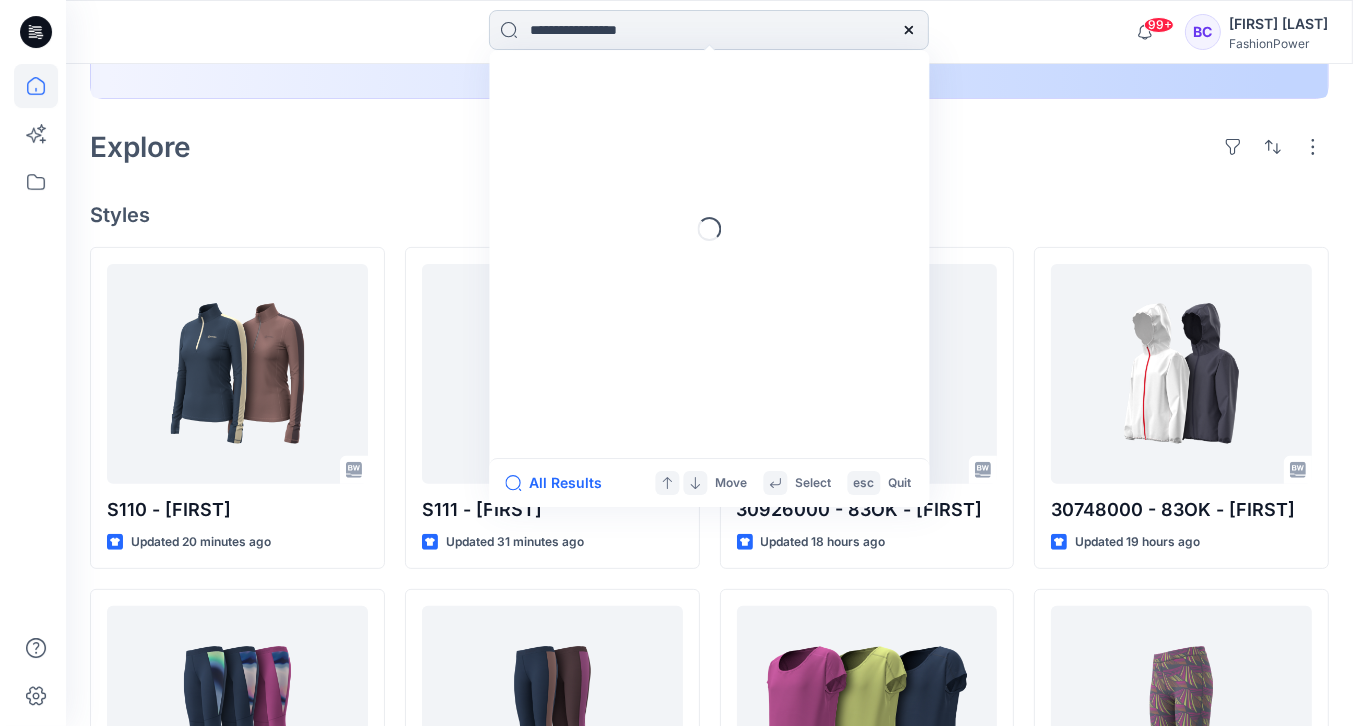 scroll, scrollTop: 0, scrollLeft: 0, axis: both 